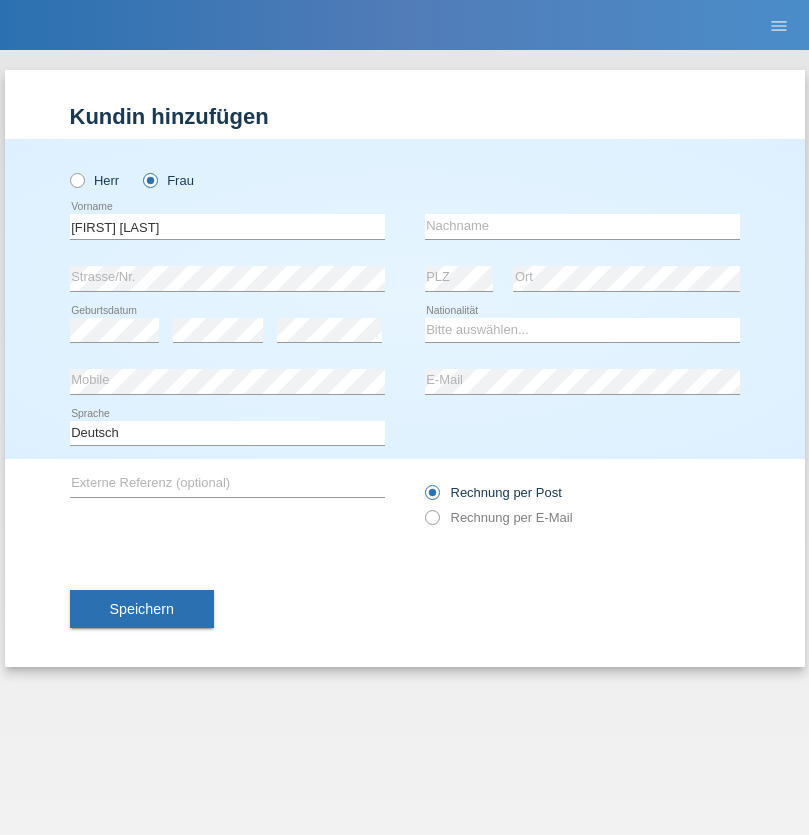 scroll, scrollTop: 0, scrollLeft: 0, axis: both 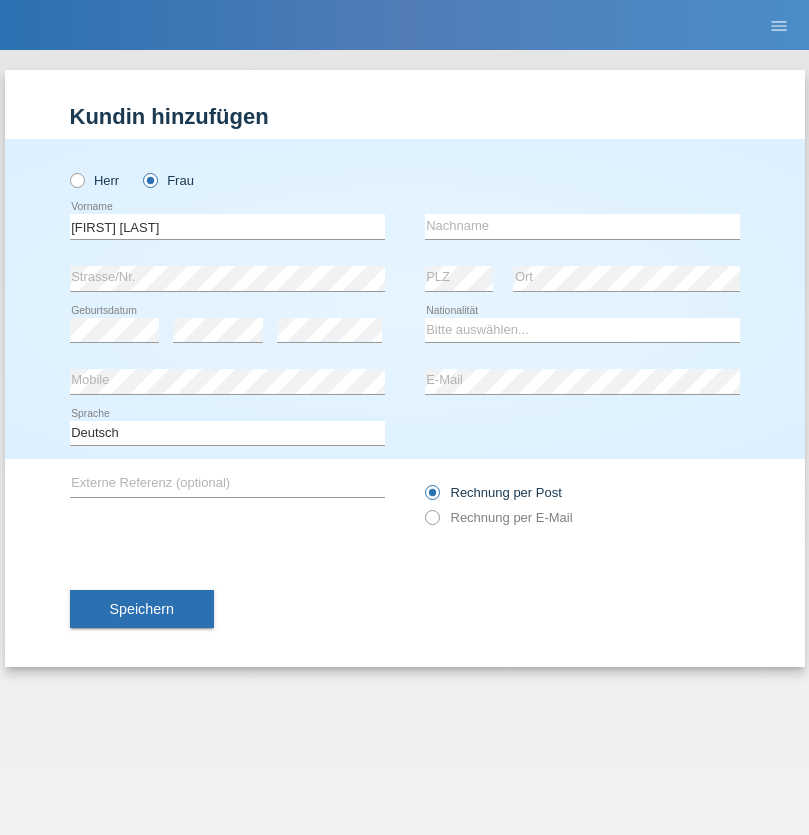 type on "[FIRST] [LAST]" 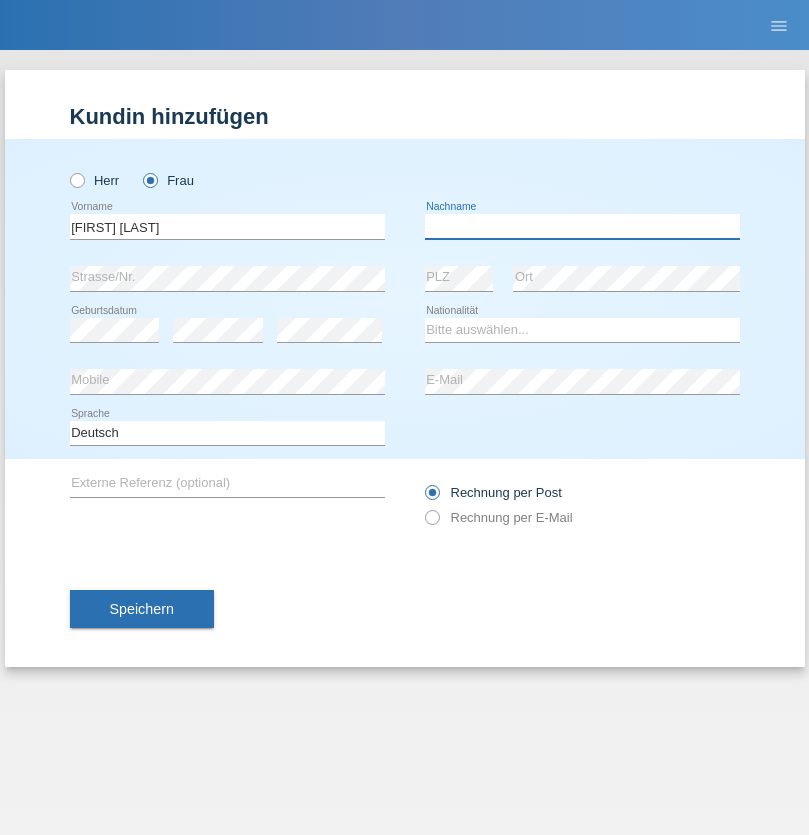 click at bounding box center [582, 226] 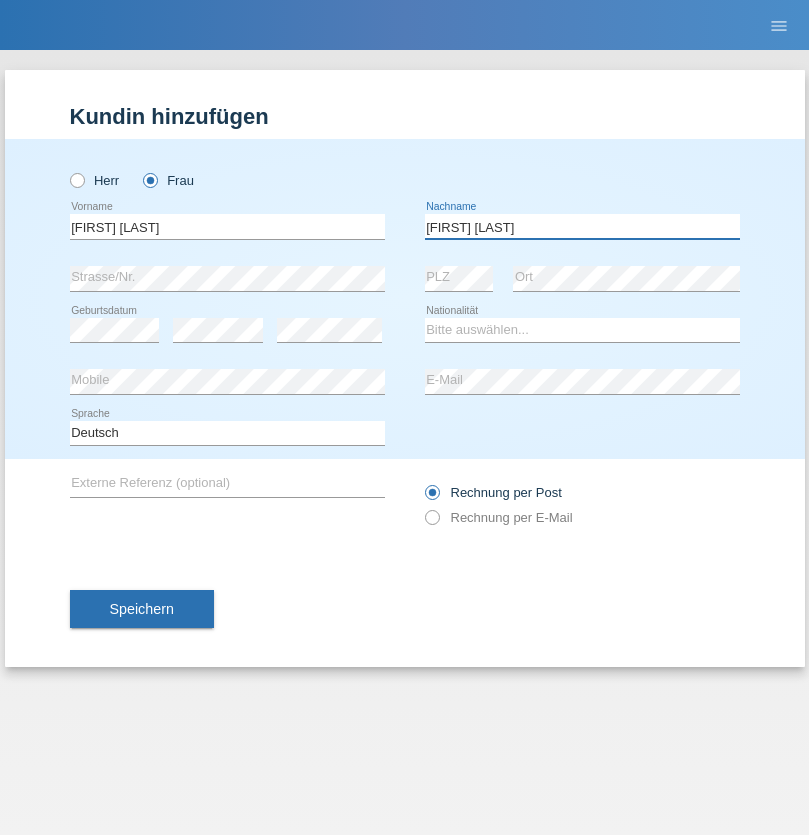 type on "[LAST] [LAST]" 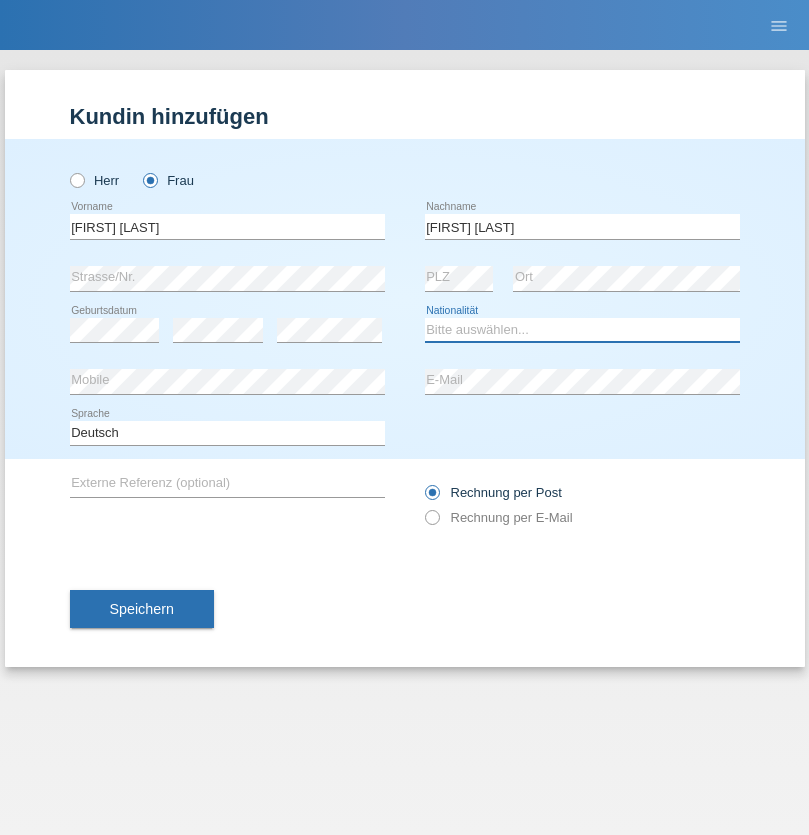 select on "CH" 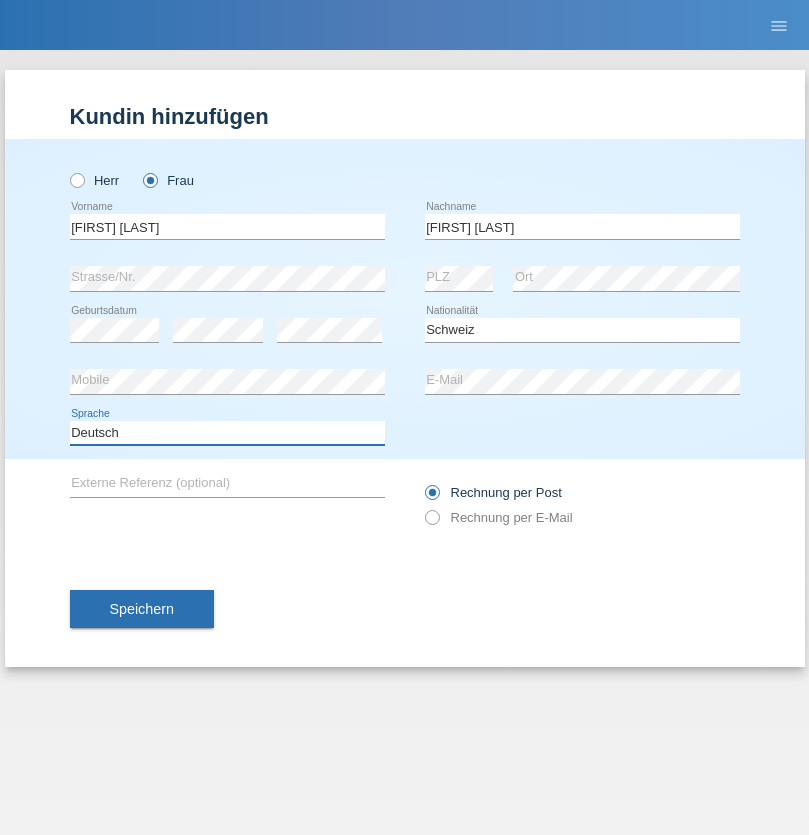 select on "en" 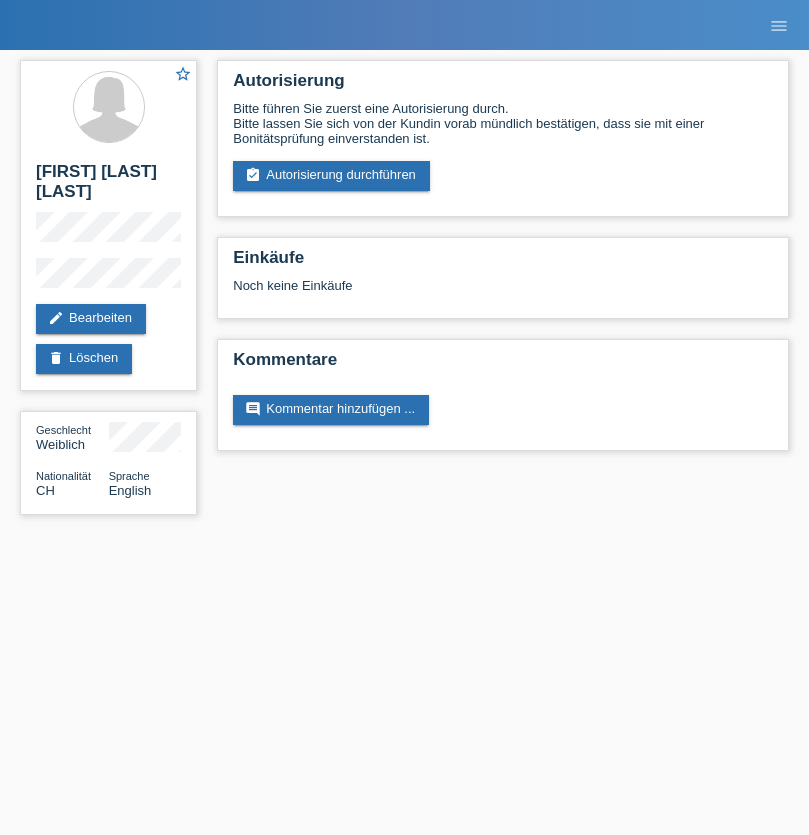 scroll, scrollTop: 0, scrollLeft: 0, axis: both 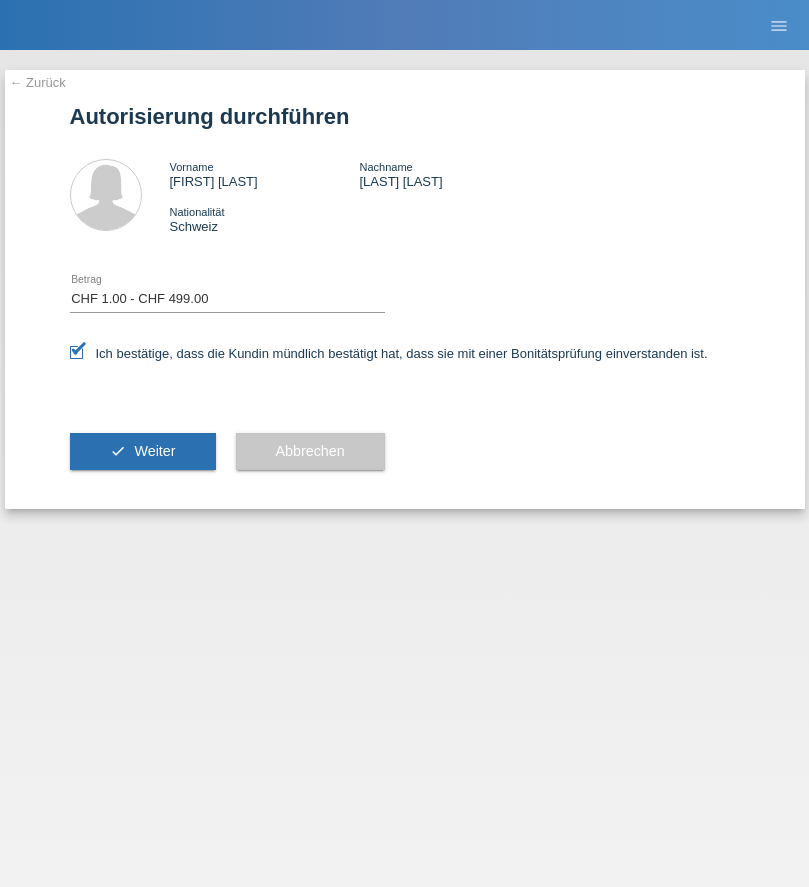 select on "1" 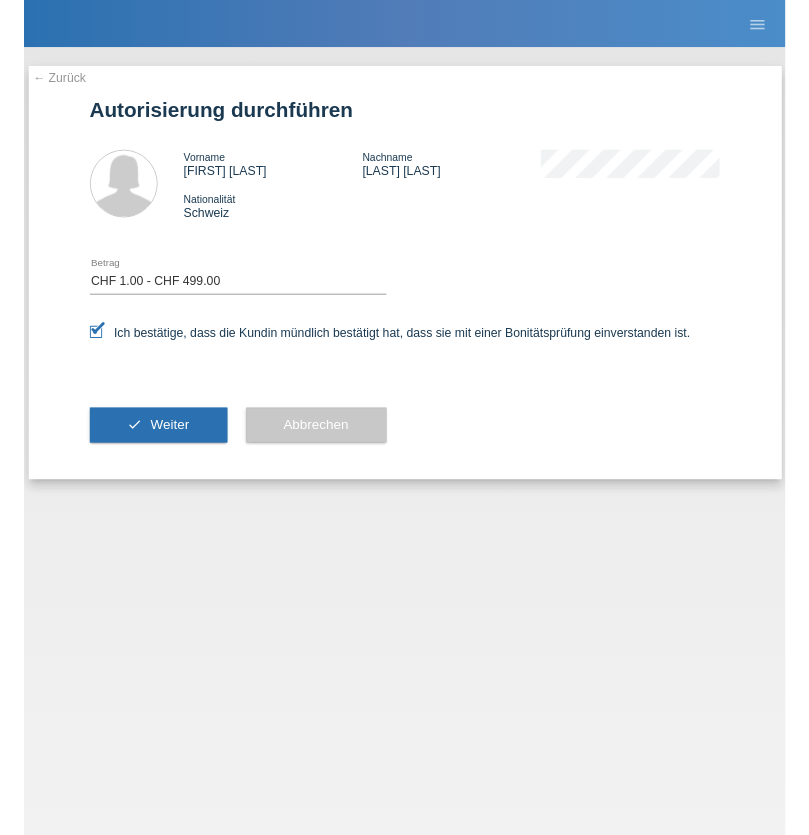 scroll, scrollTop: 0, scrollLeft: 0, axis: both 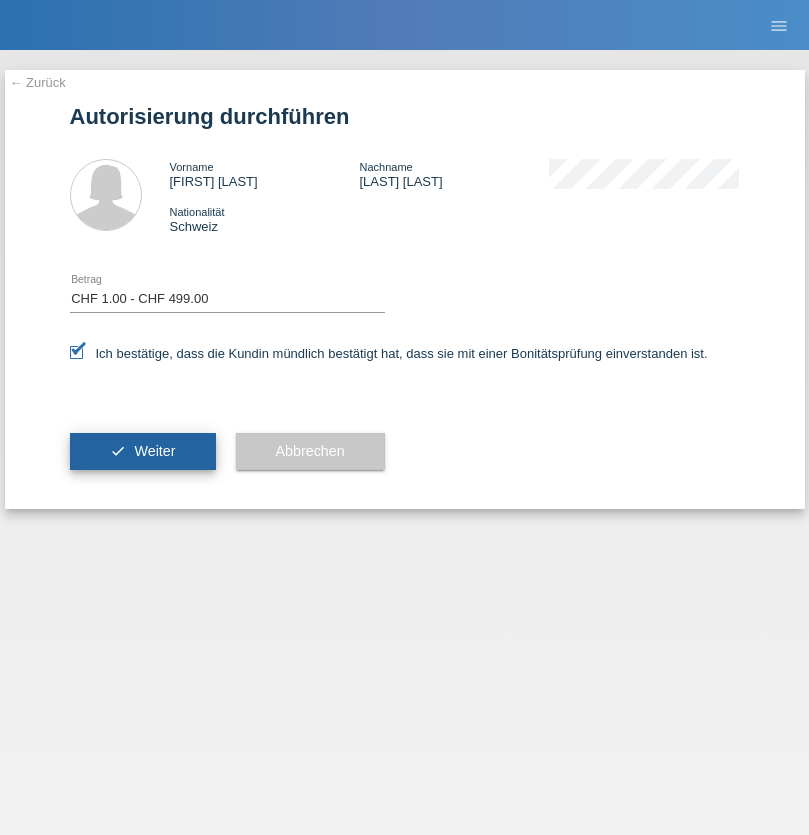 click on "Weiter" at bounding box center [154, 451] 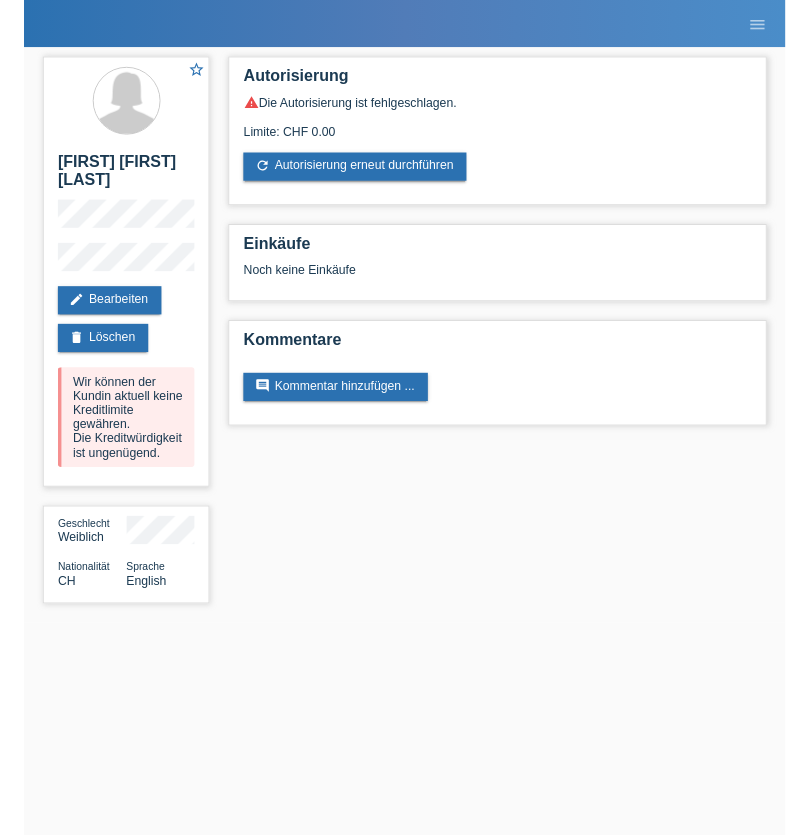 scroll, scrollTop: 0, scrollLeft: 0, axis: both 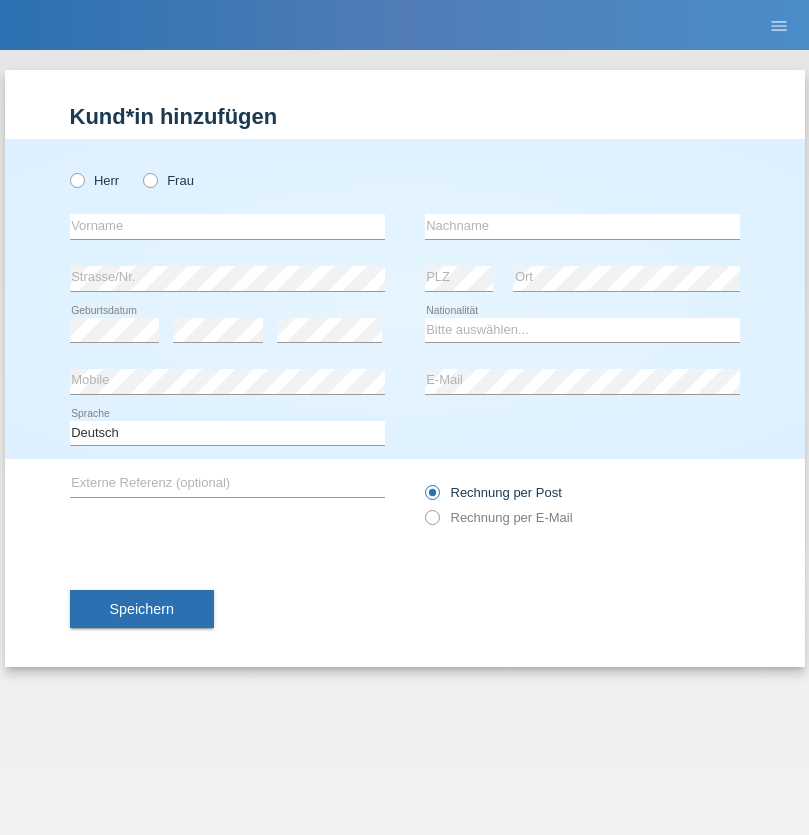 radio on "true" 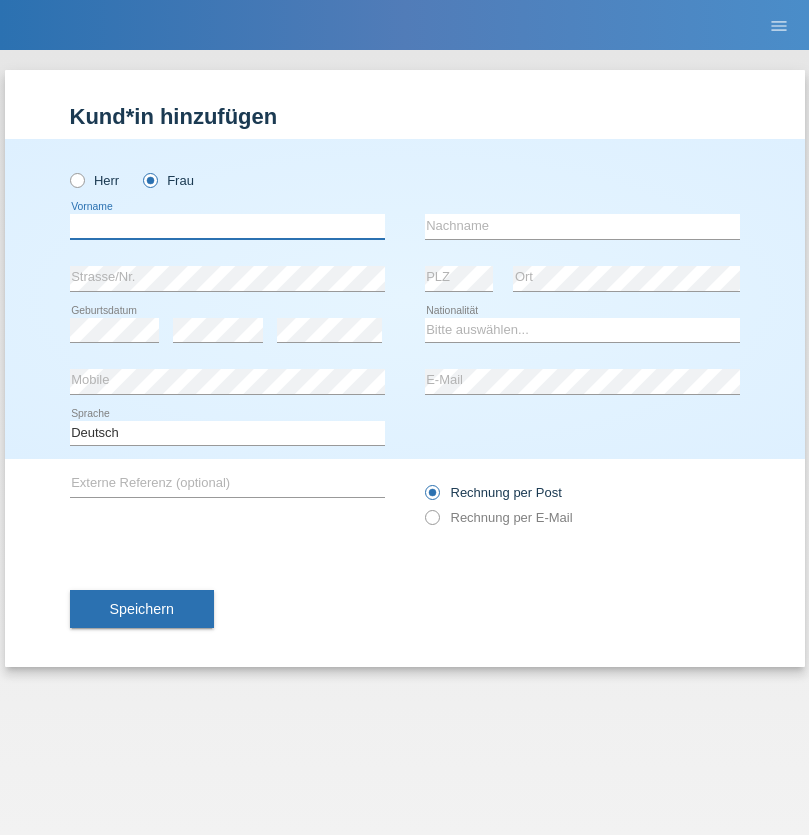 click at bounding box center (227, 226) 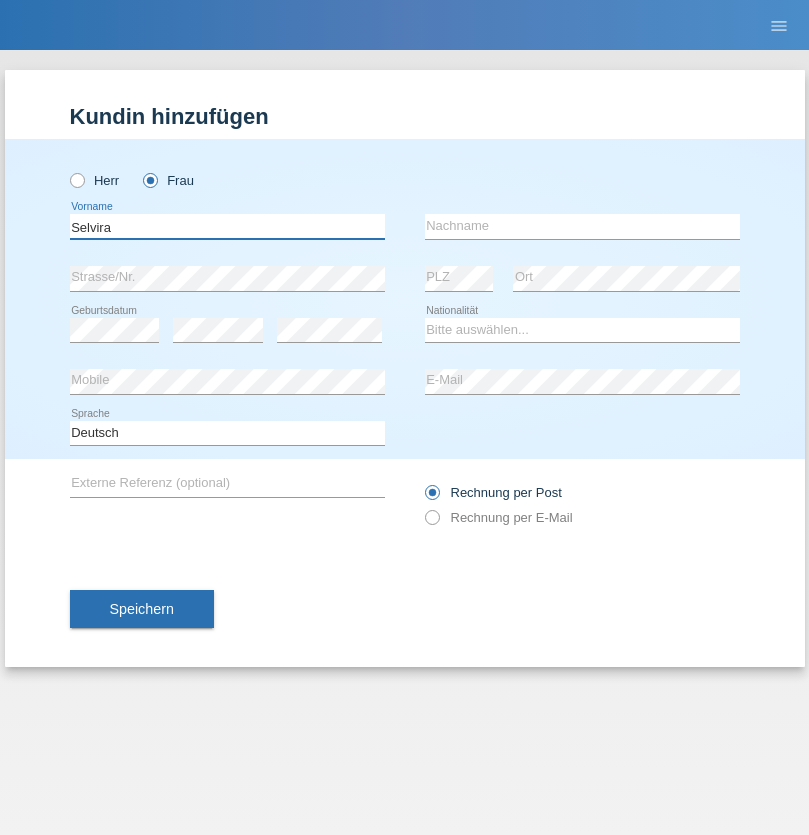 type on "Selvira" 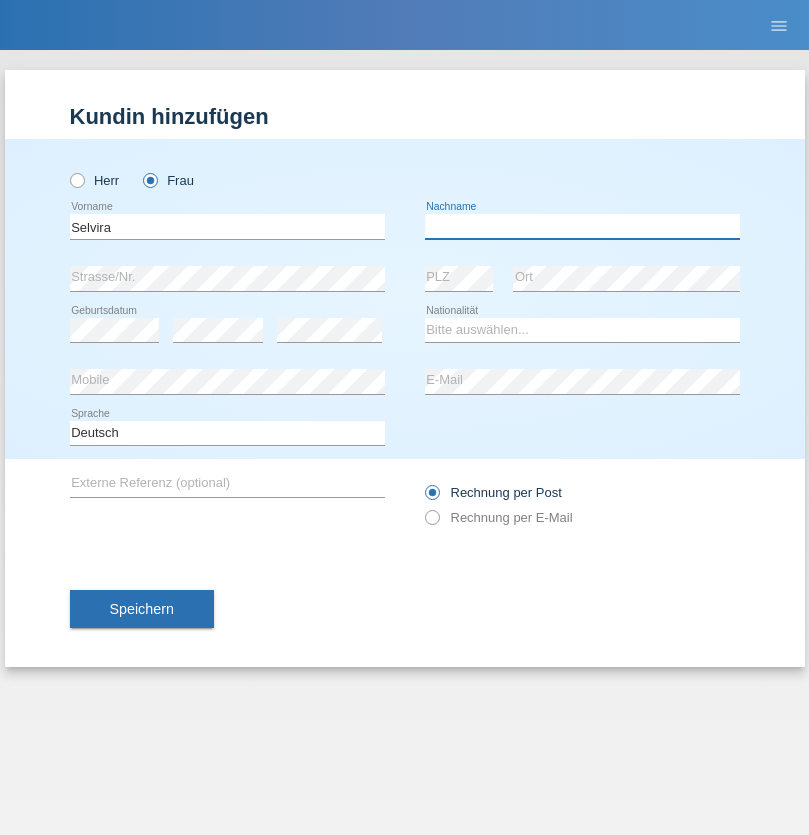 click at bounding box center (582, 226) 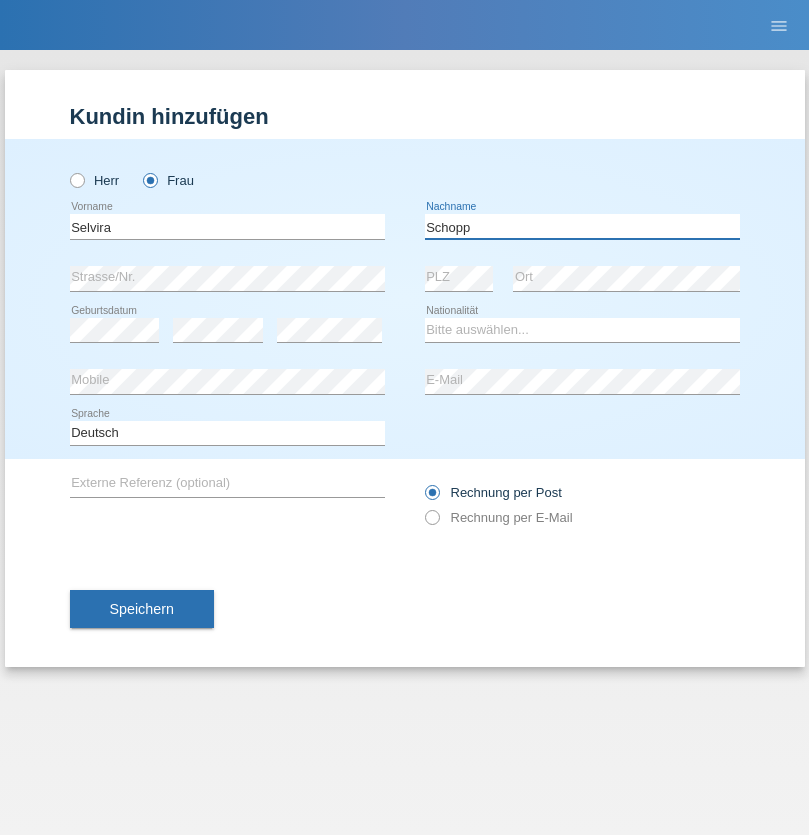 type on "Schopp" 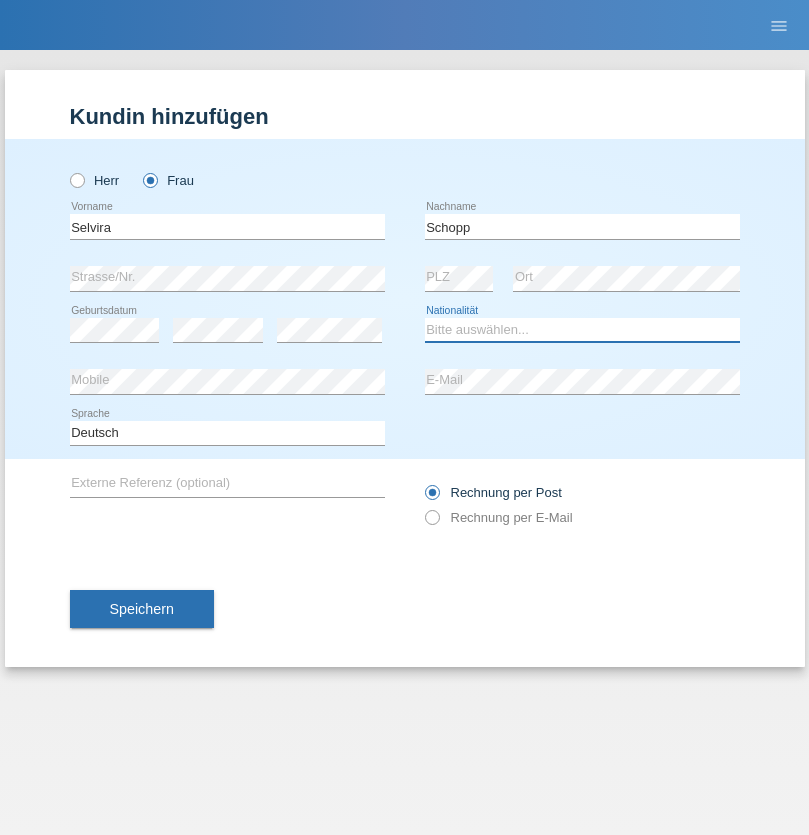 select on "CH" 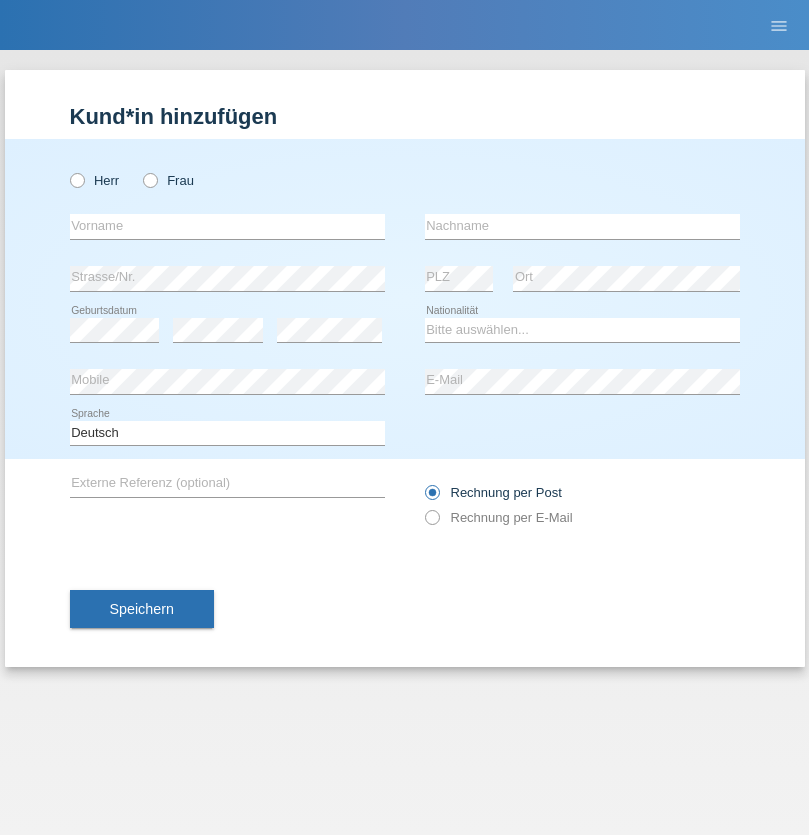 scroll, scrollTop: 0, scrollLeft: 0, axis: both 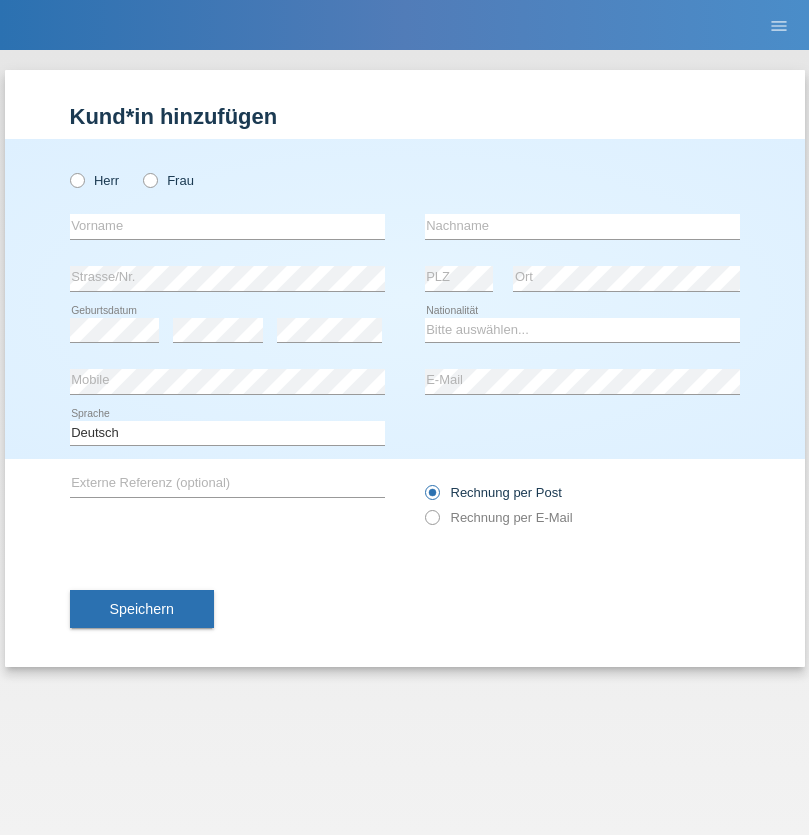 radio on "true" 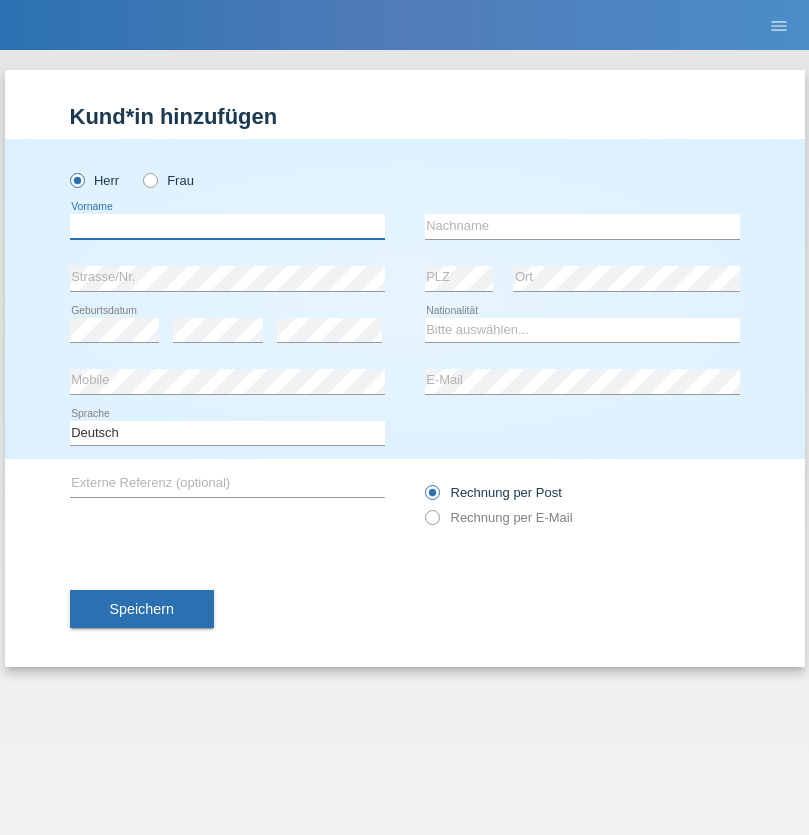 click at bounding box center [227, 226] 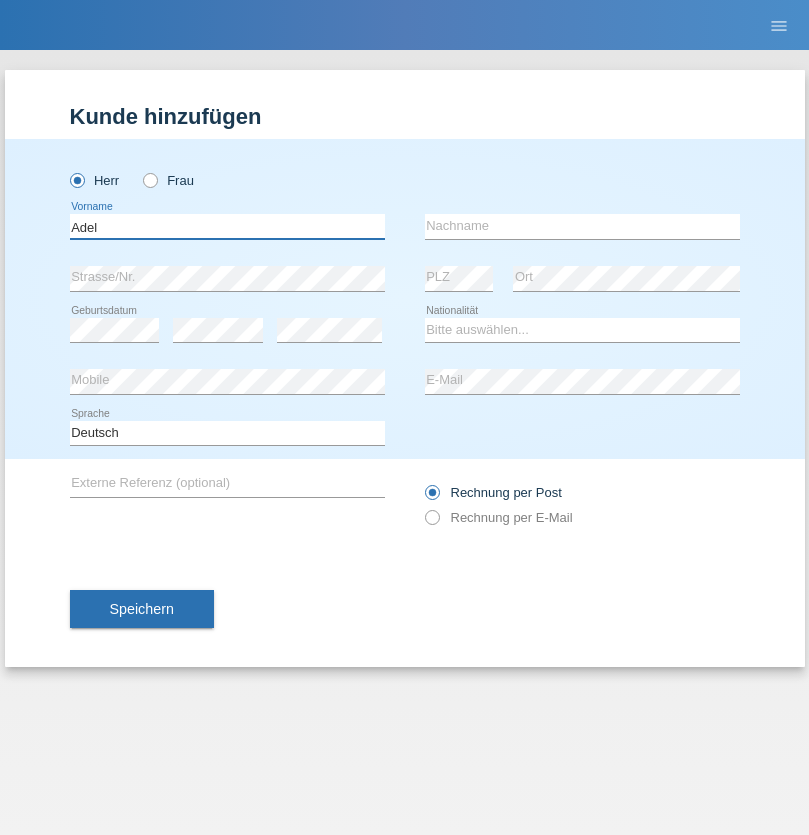 type on "Adel" 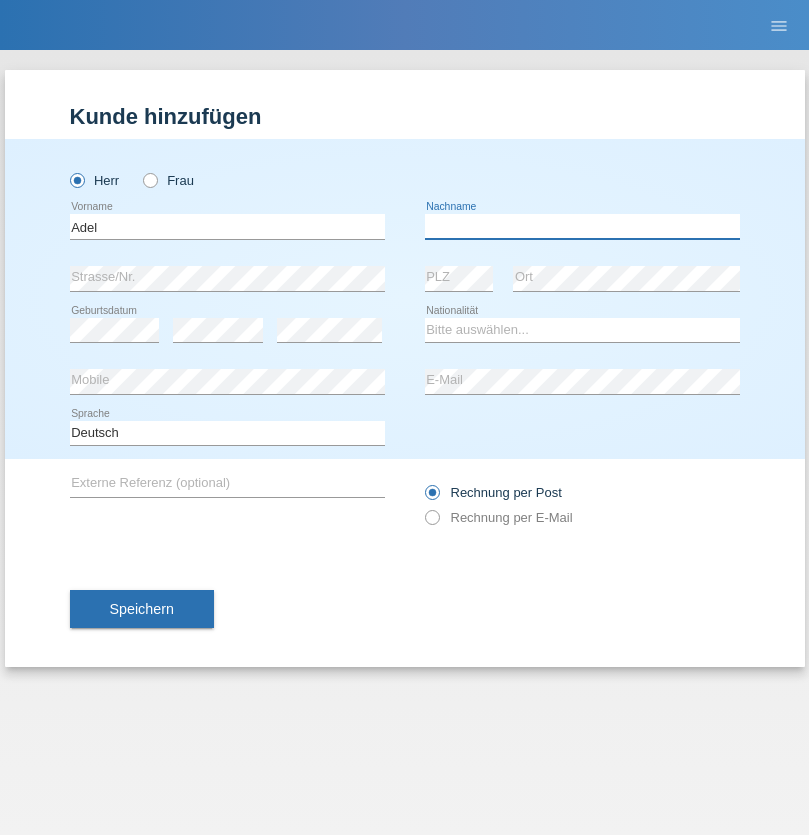 click at bounding box center (582, 226) 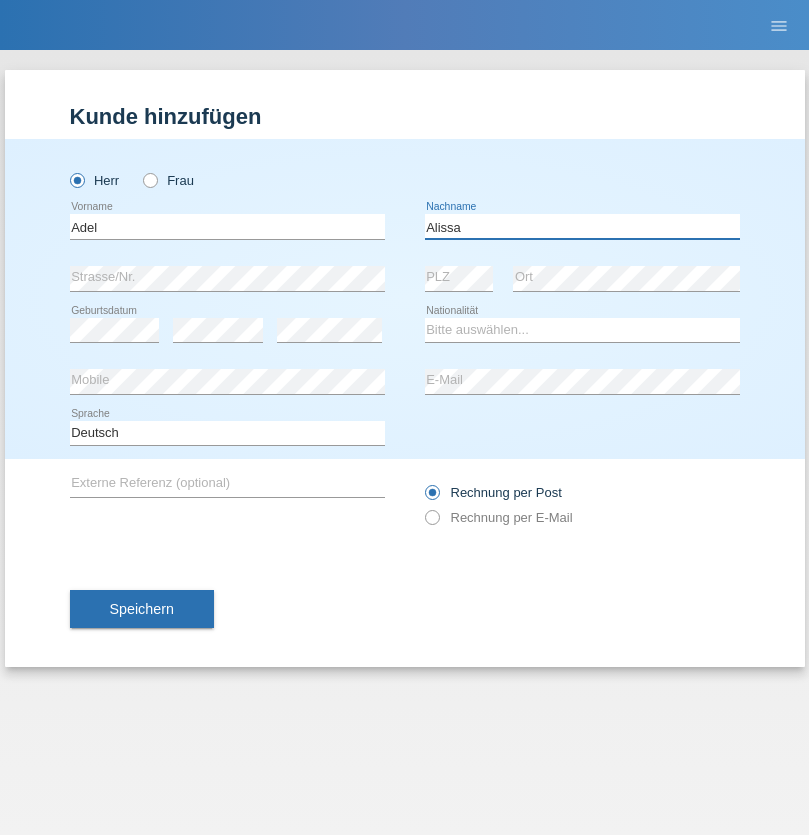 type on "Alissa" 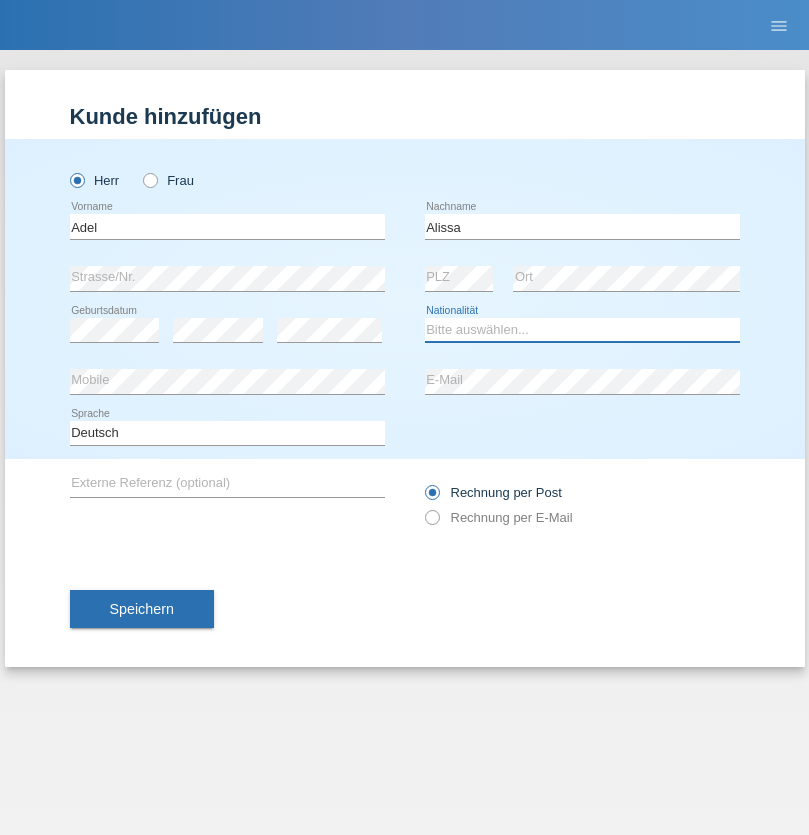 select on "SY" 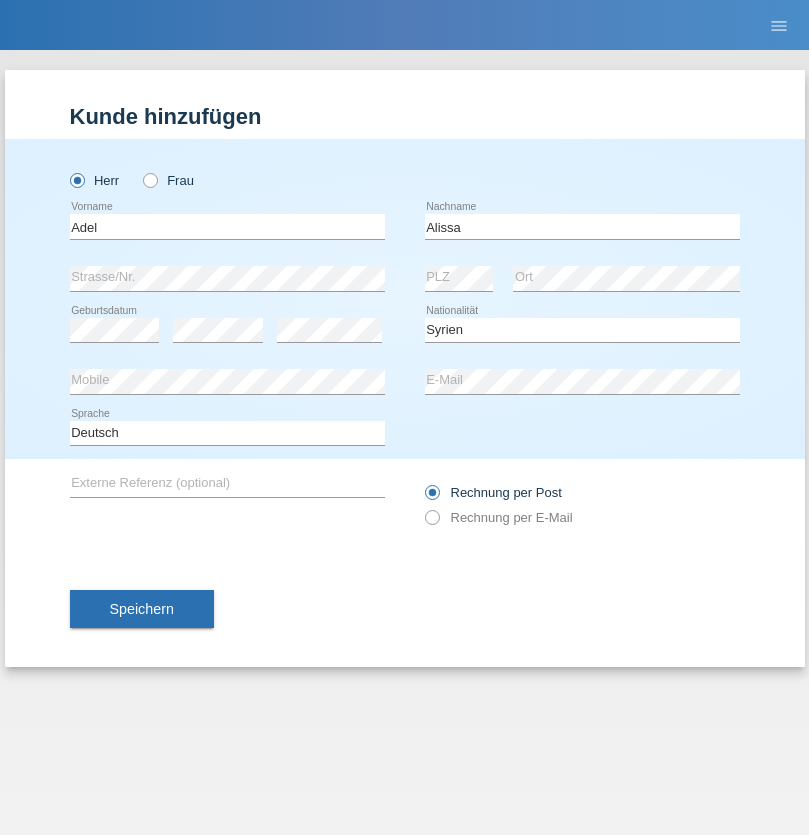 select on "C" 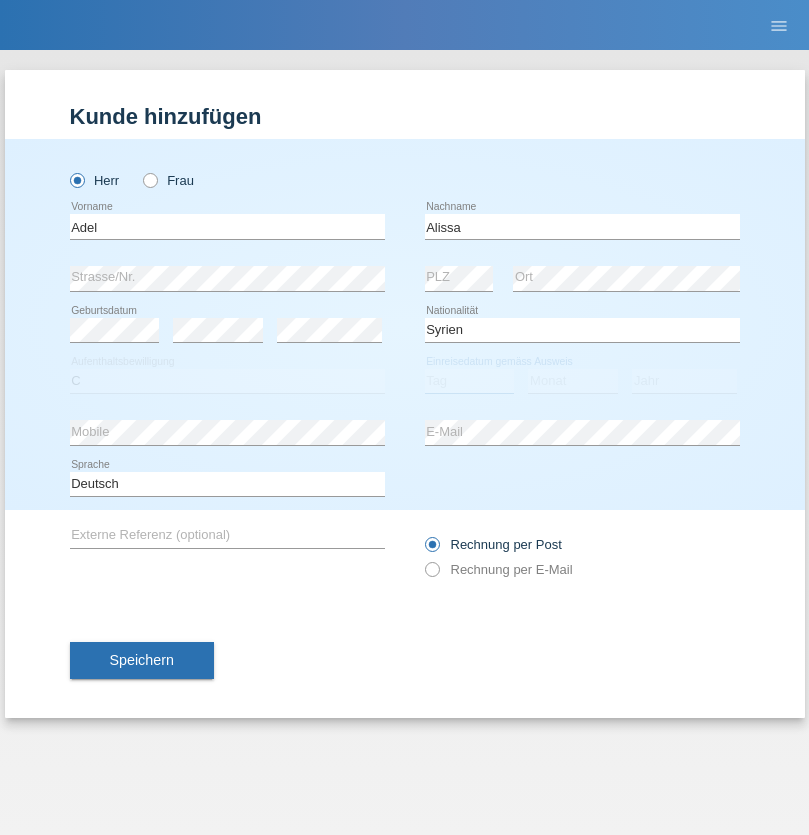 select on "20" 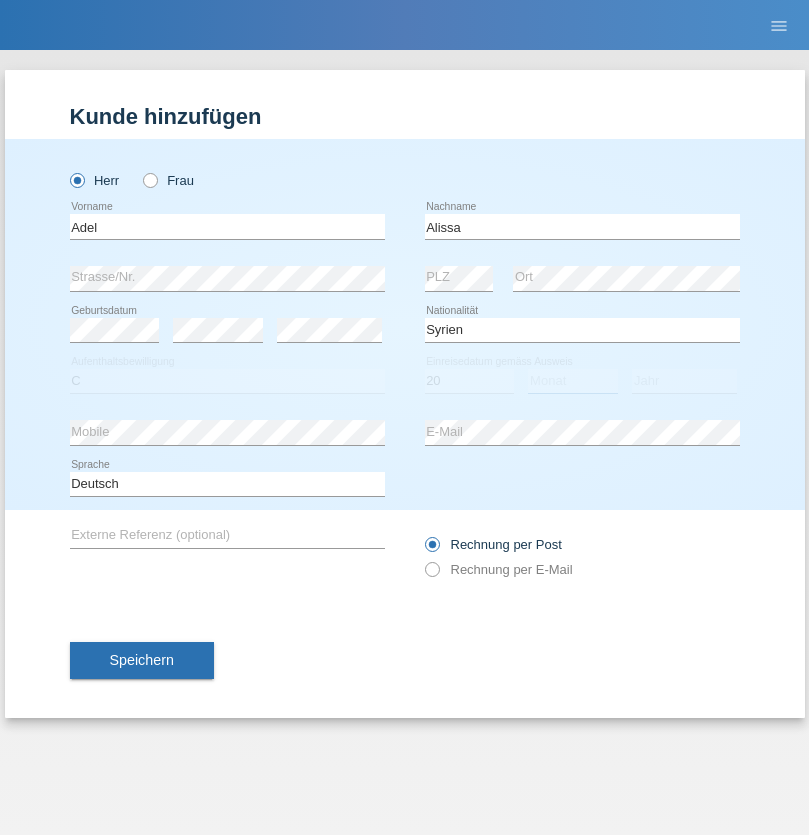 select on "09" 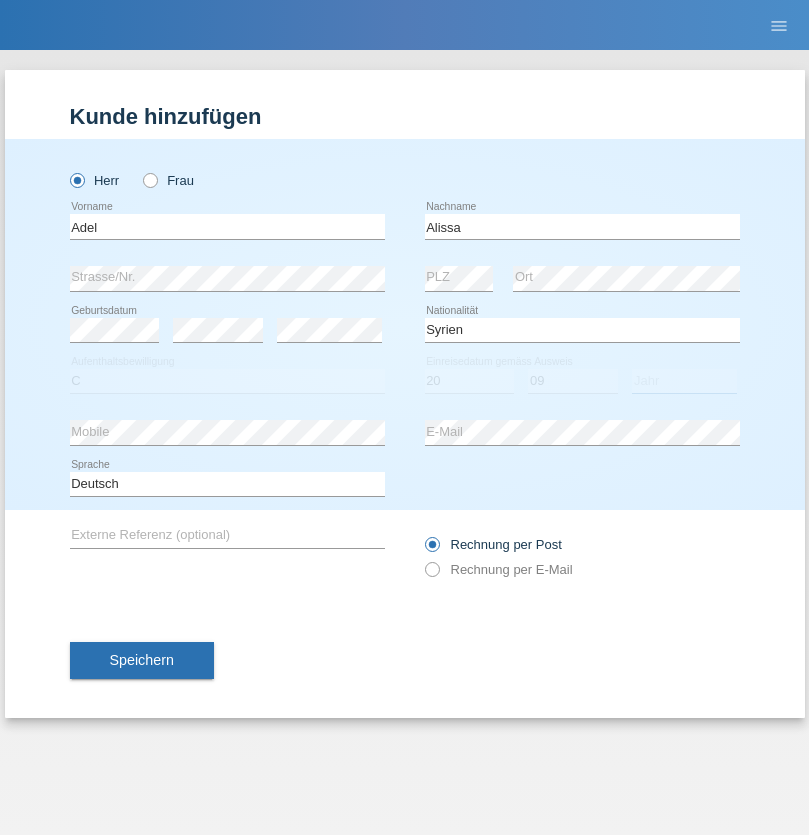 select on "2018" 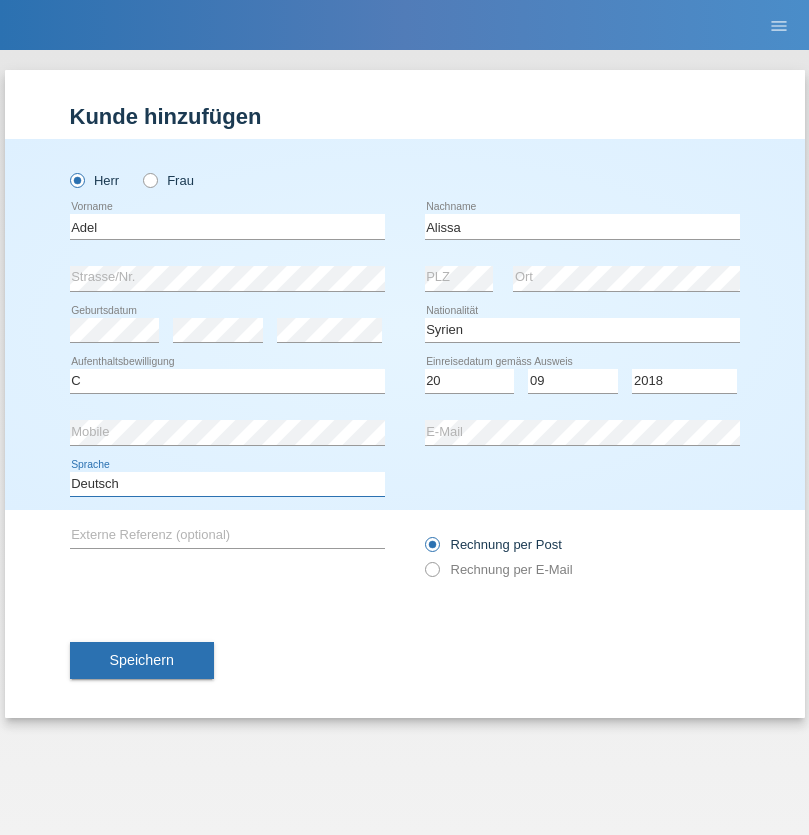 select on "en" 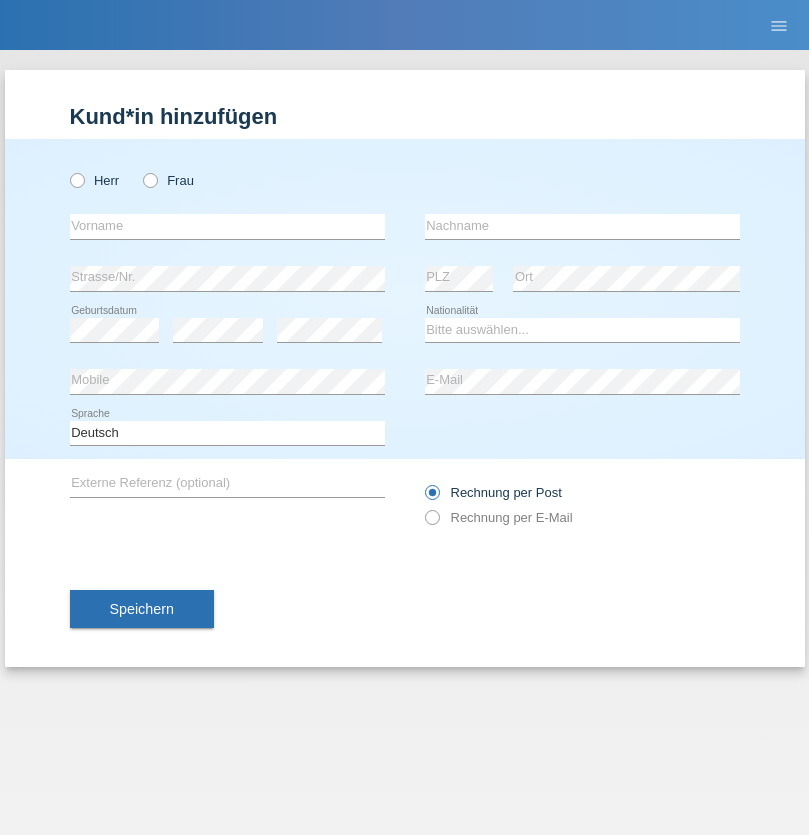 scroll, scrollTop: 0, scrollLeft: 0, axis: both 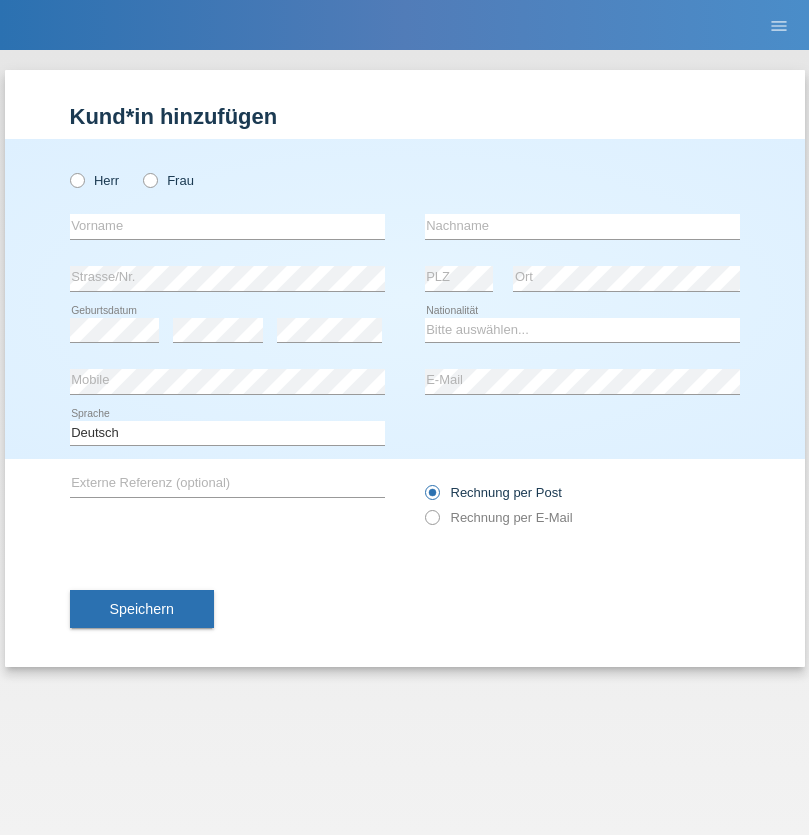 radio on "true" 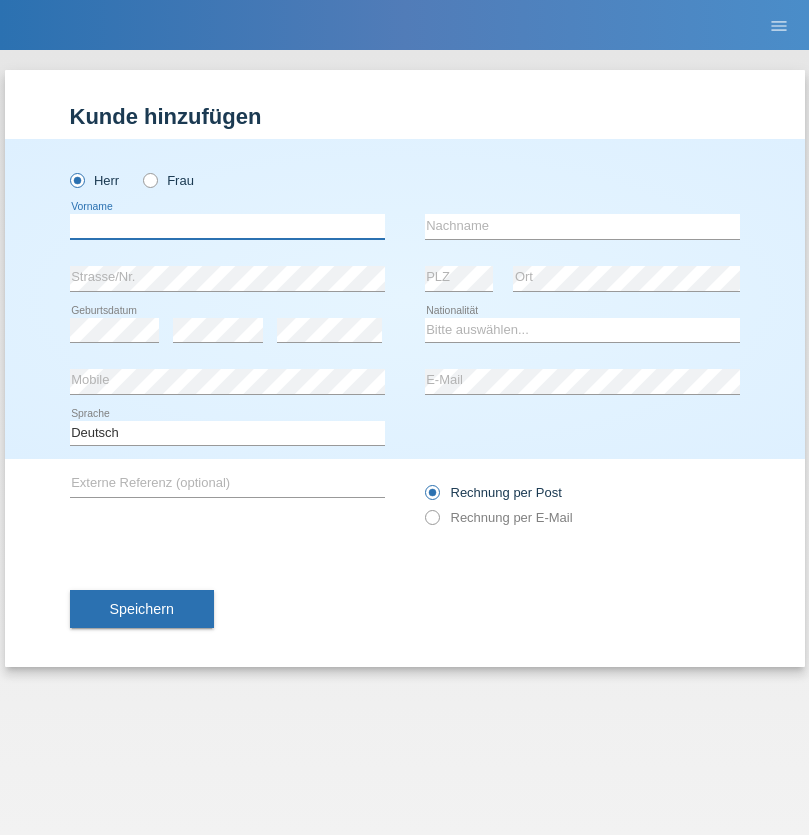 click at bounding box center (227, 226) 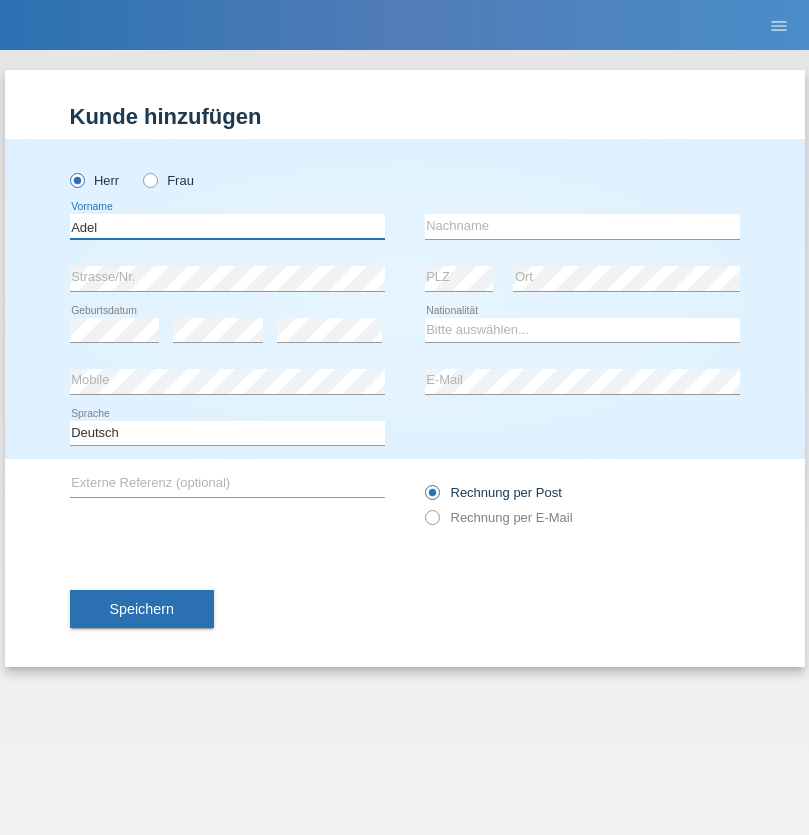 type on "Adel" 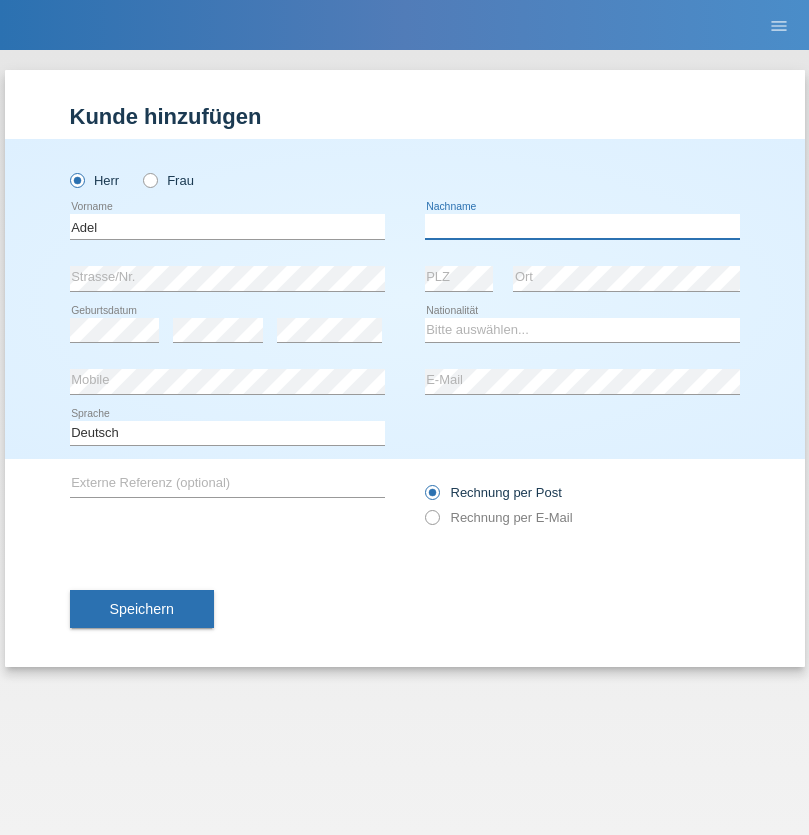 click at bounding box center [582, 226] 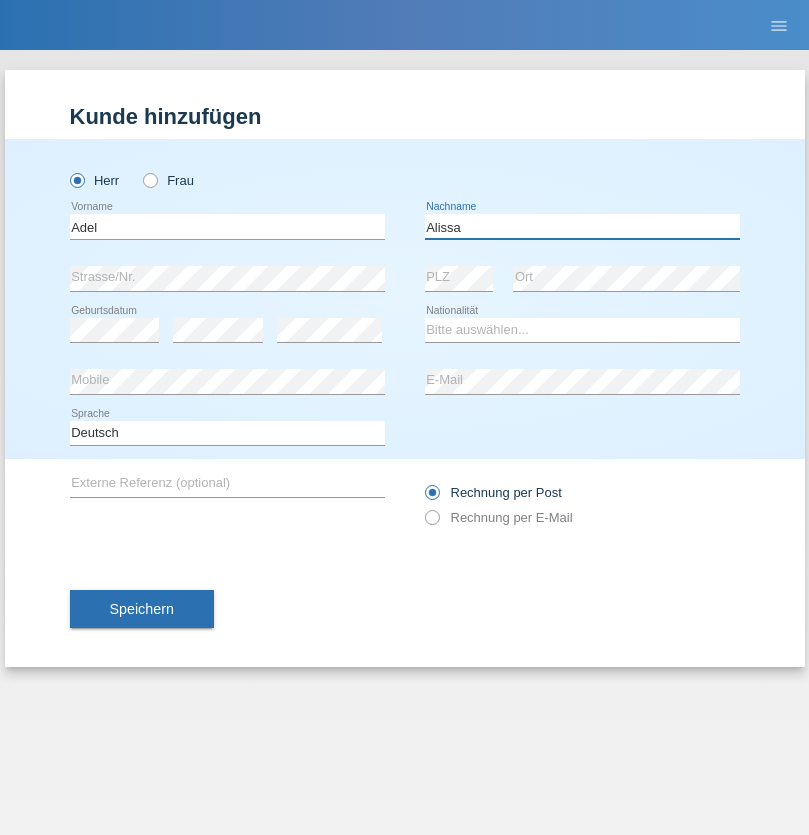 type on "Alissa" 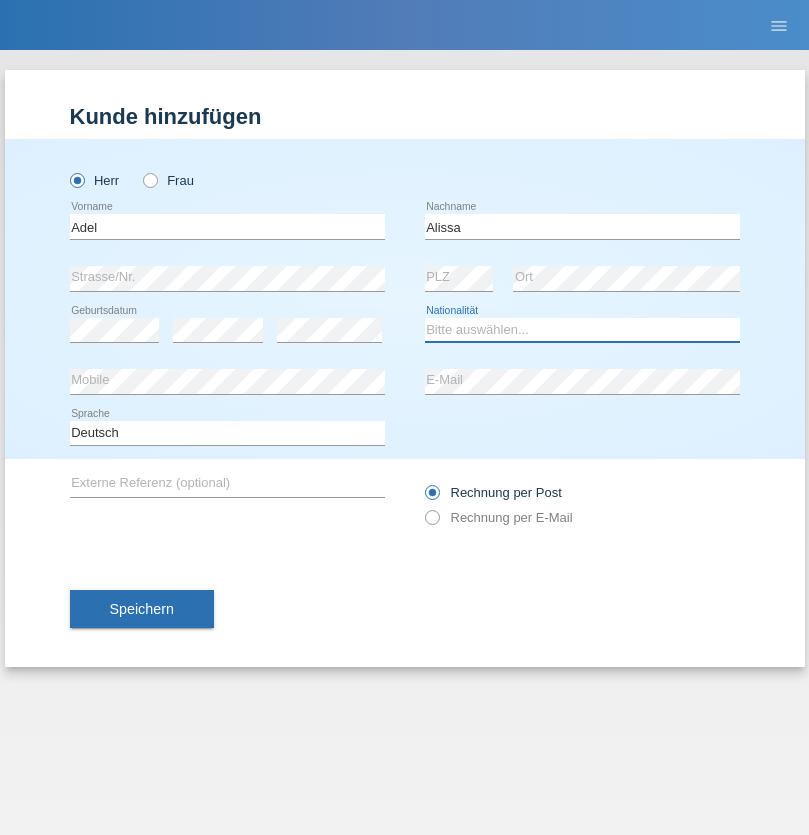 select on "SY" 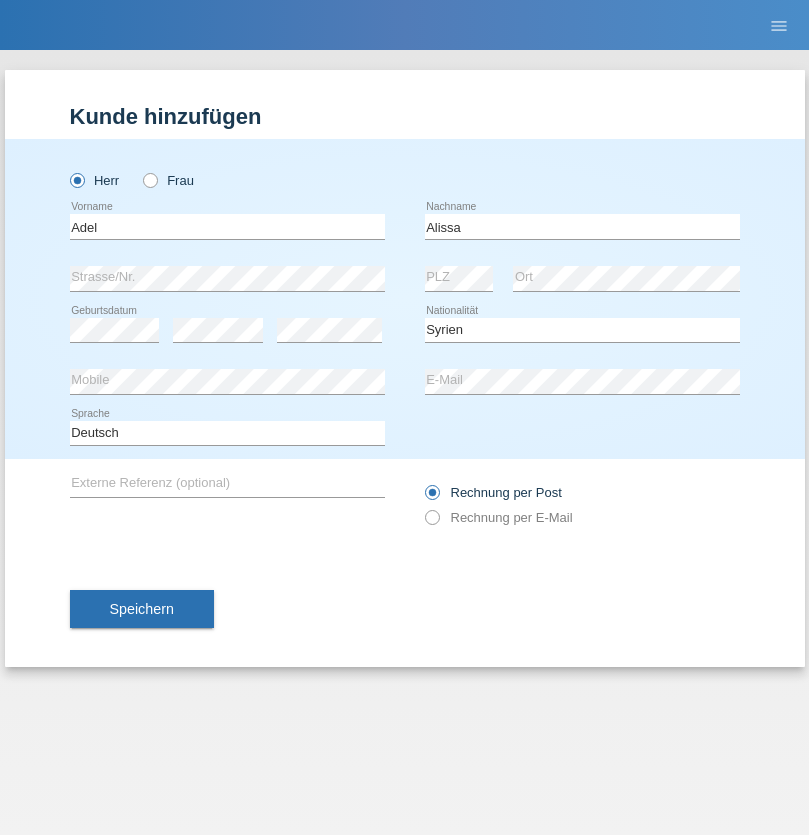 select on "C" 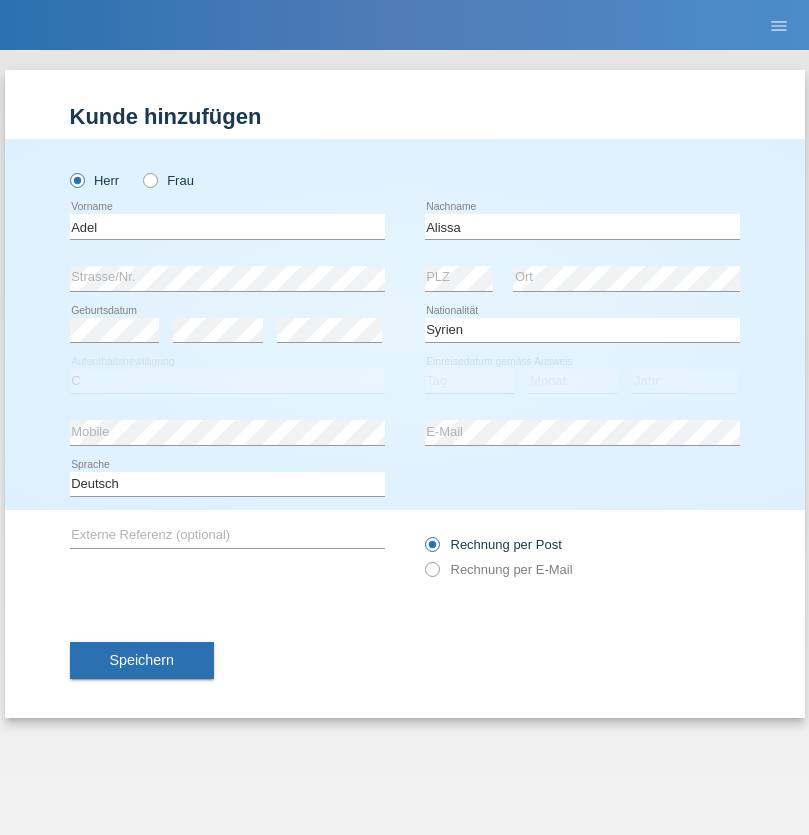 select on "20" 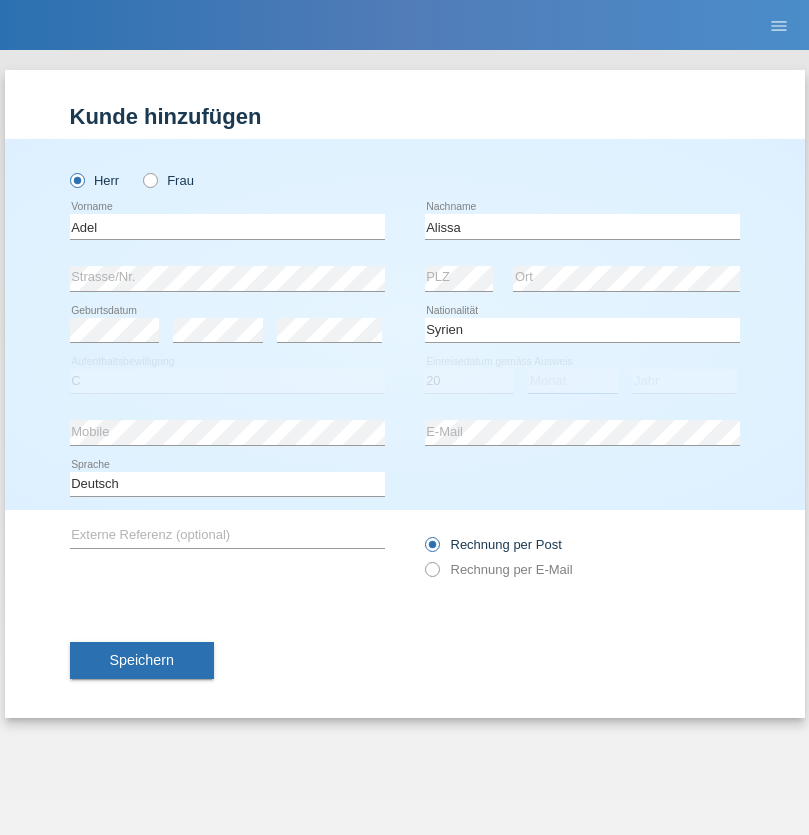 select on "09" 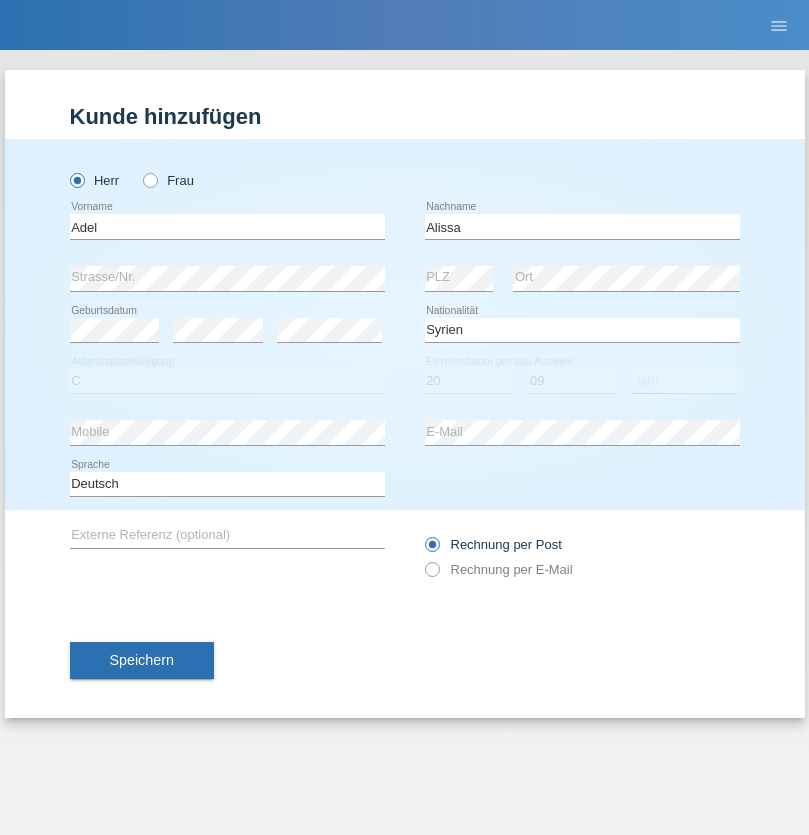 select on "2018" 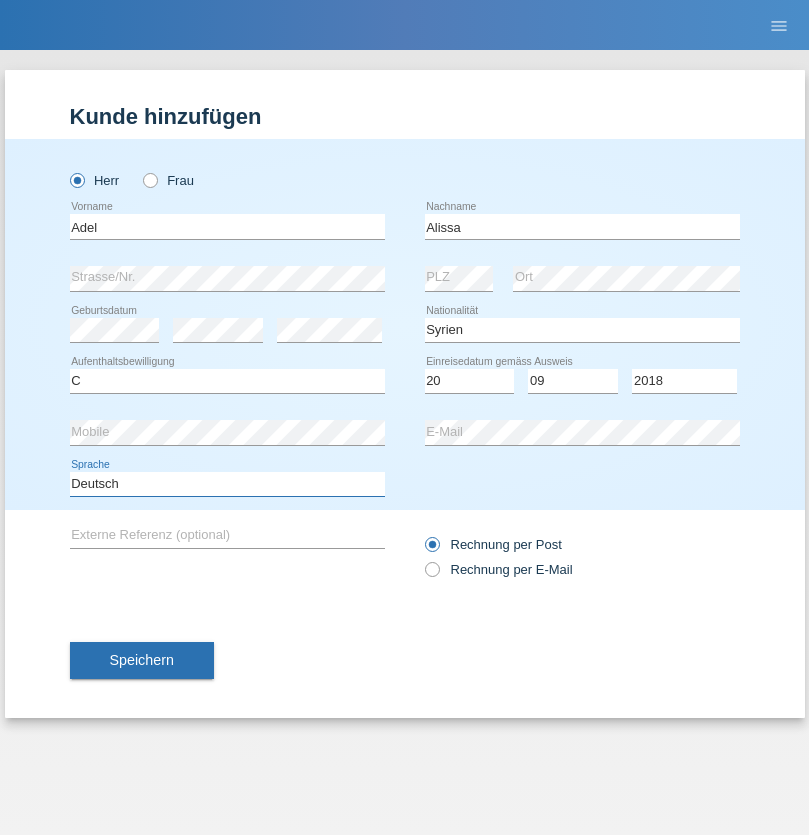 select on "en" 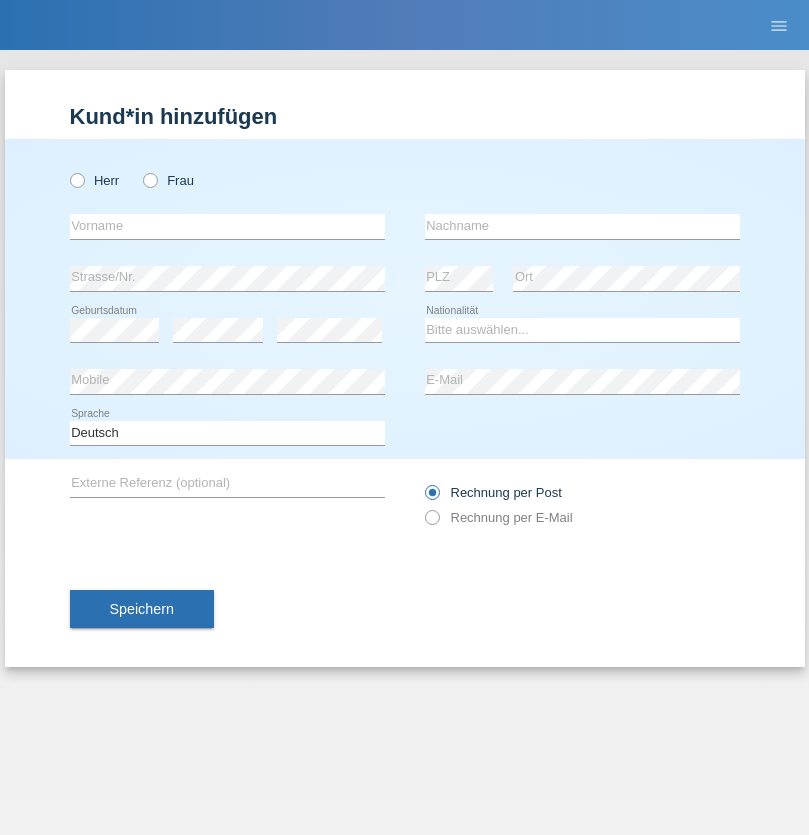 scroll, scrollTop: 0, scrollLeft: 0, axis: both 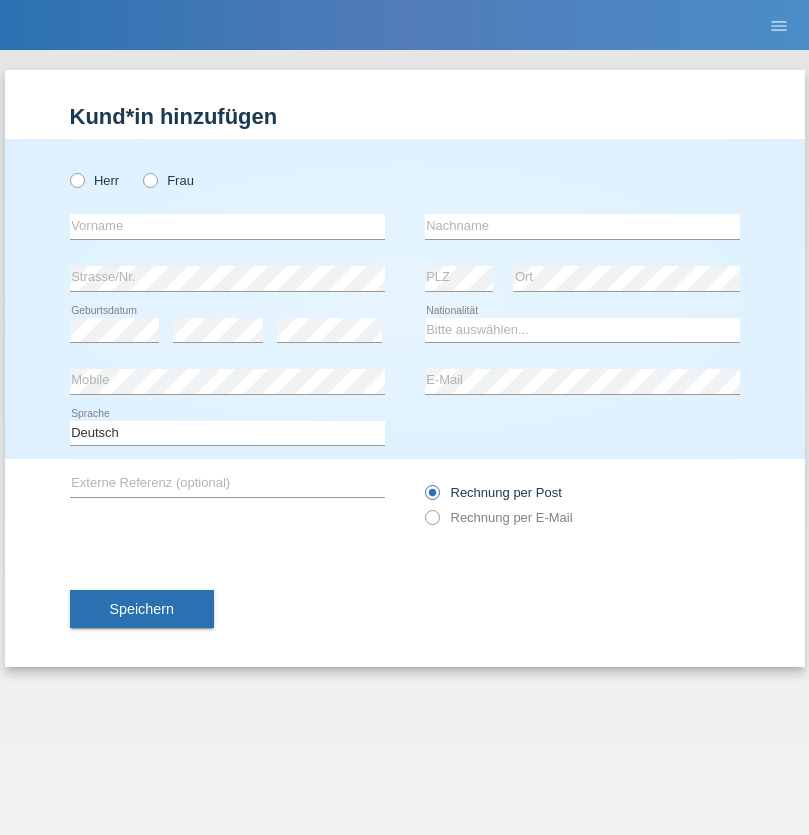 radio on "true" 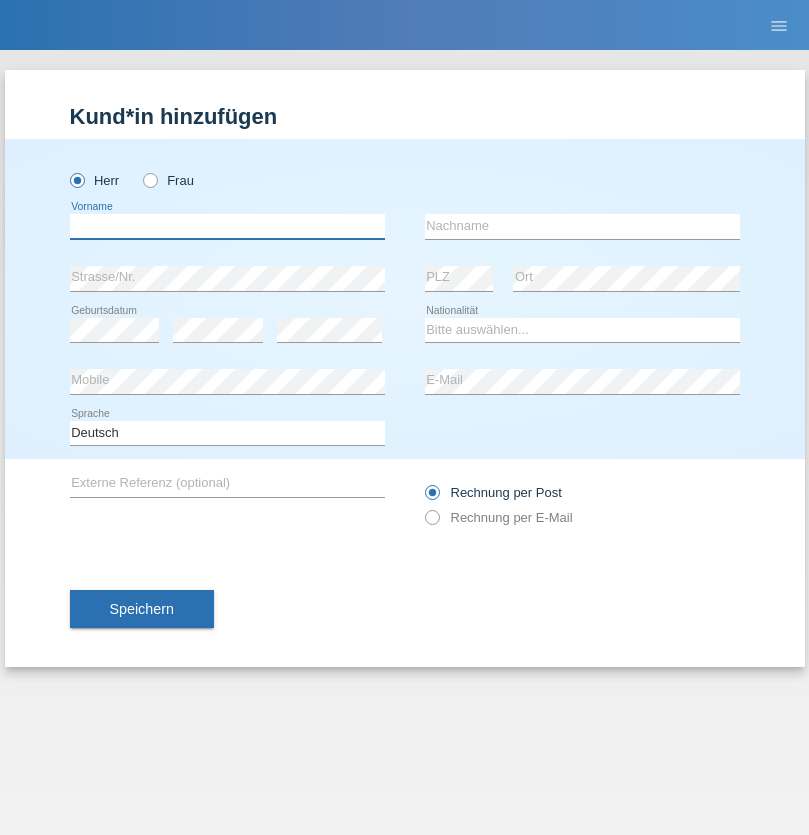click at bounding box center (227, 226) 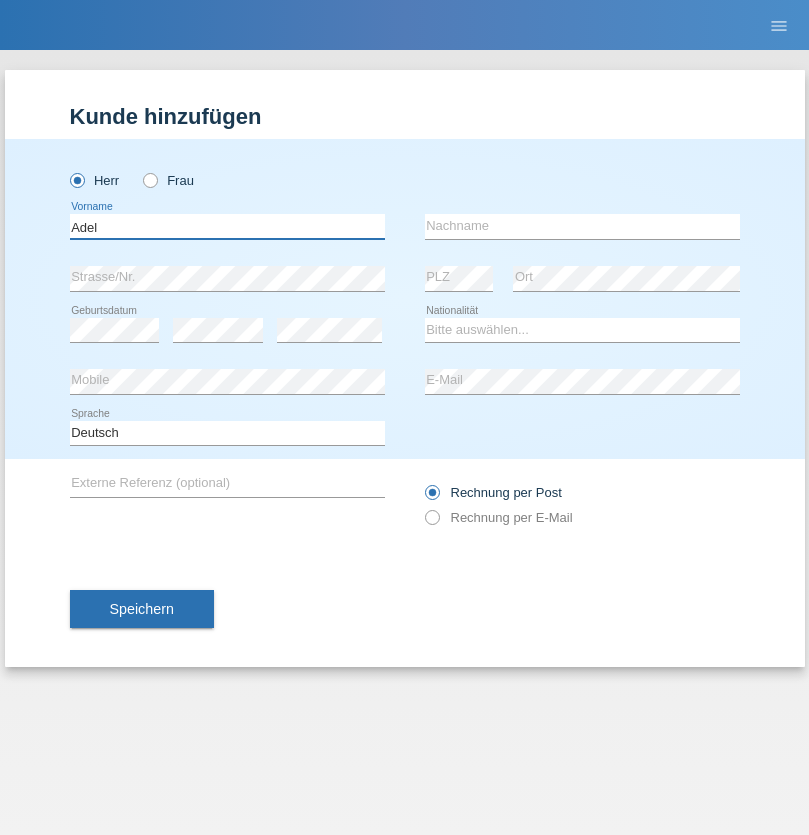 type on "Adel" 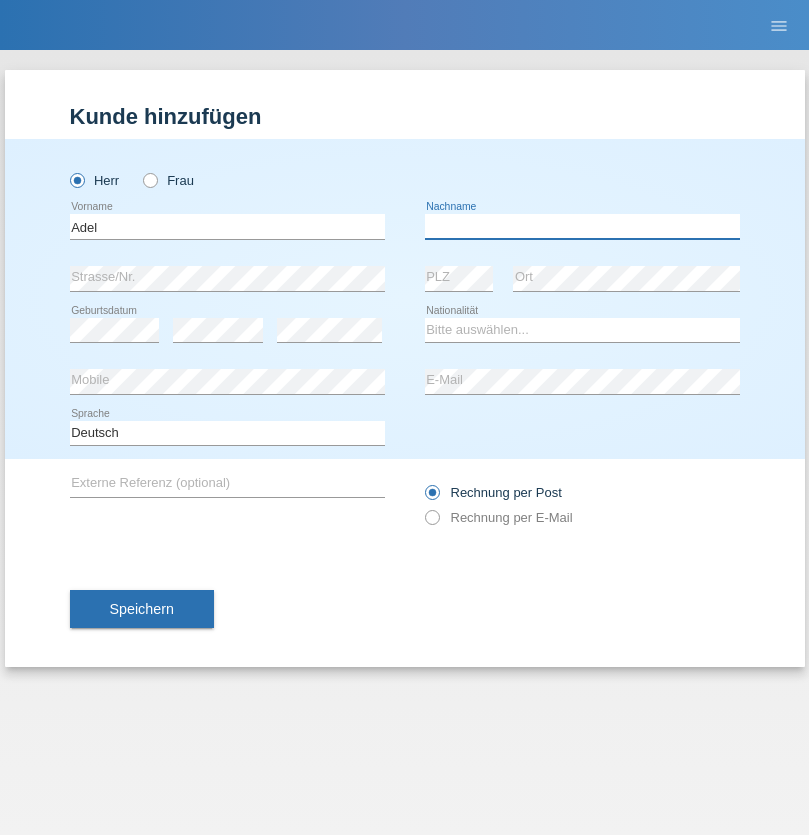 click at bounding box center (582, 226) 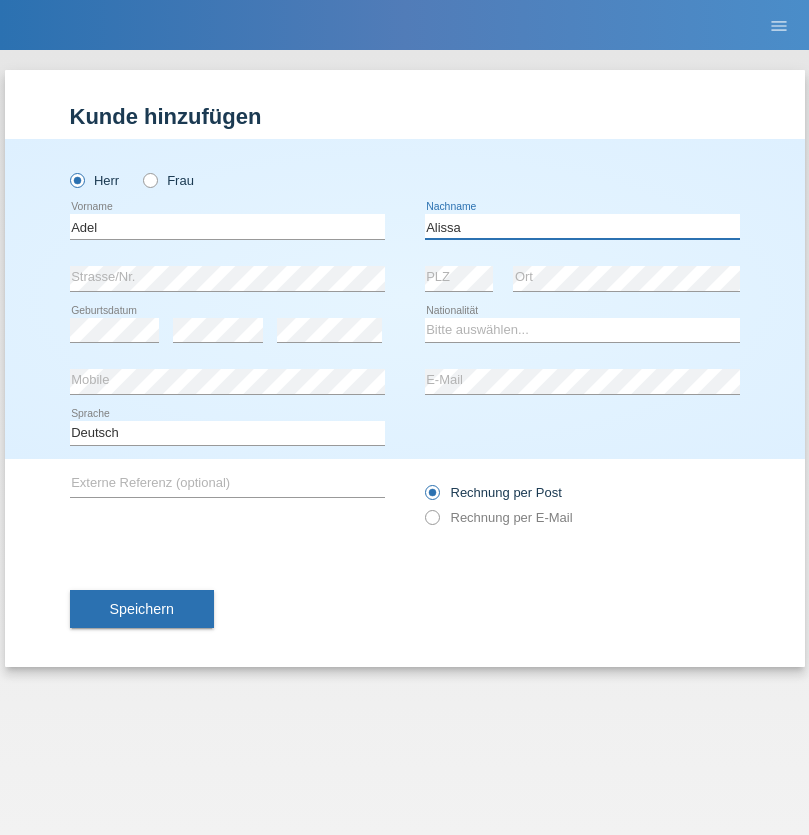 type on "Alissa" 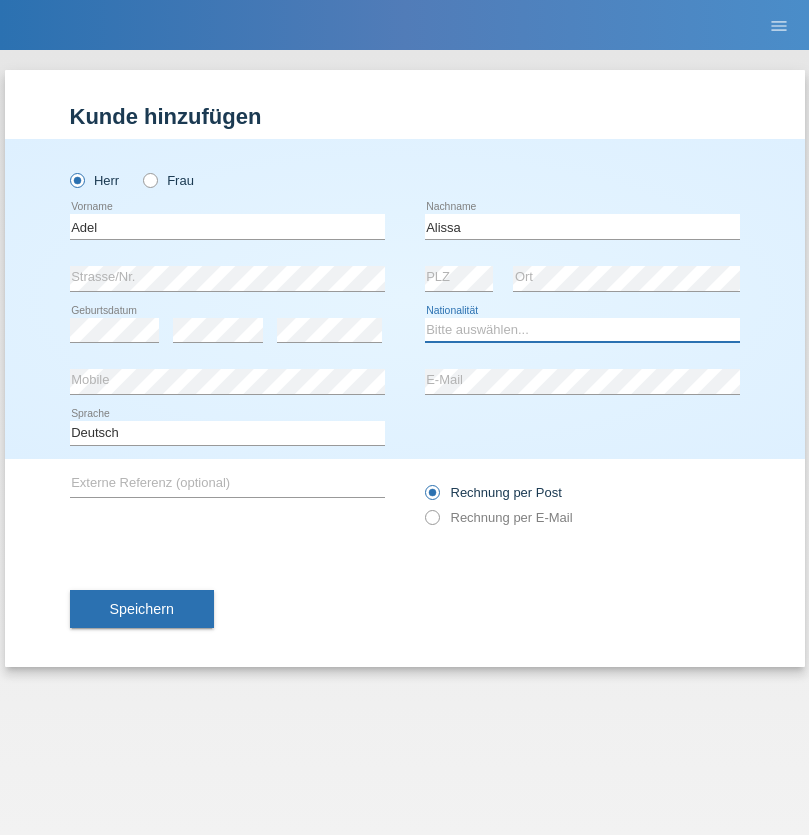 select on "SY" 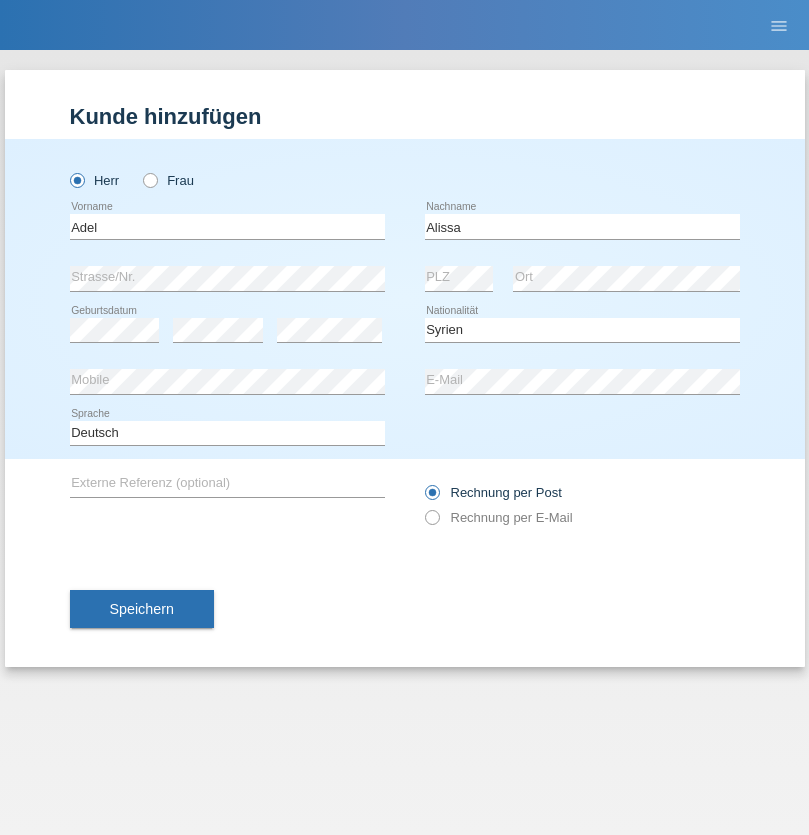 select on "C" 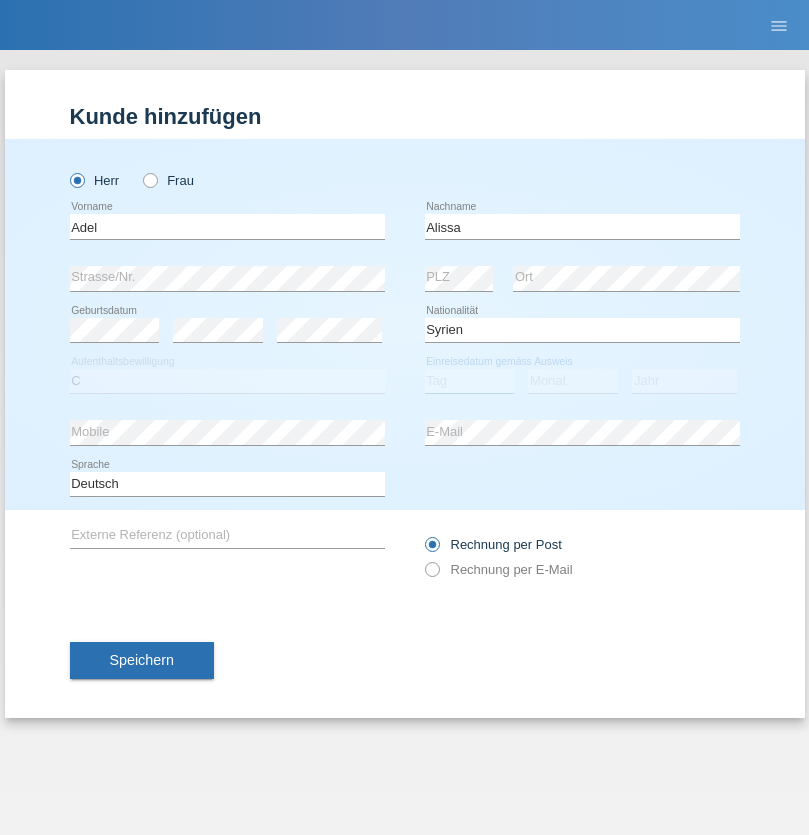 select on "20" 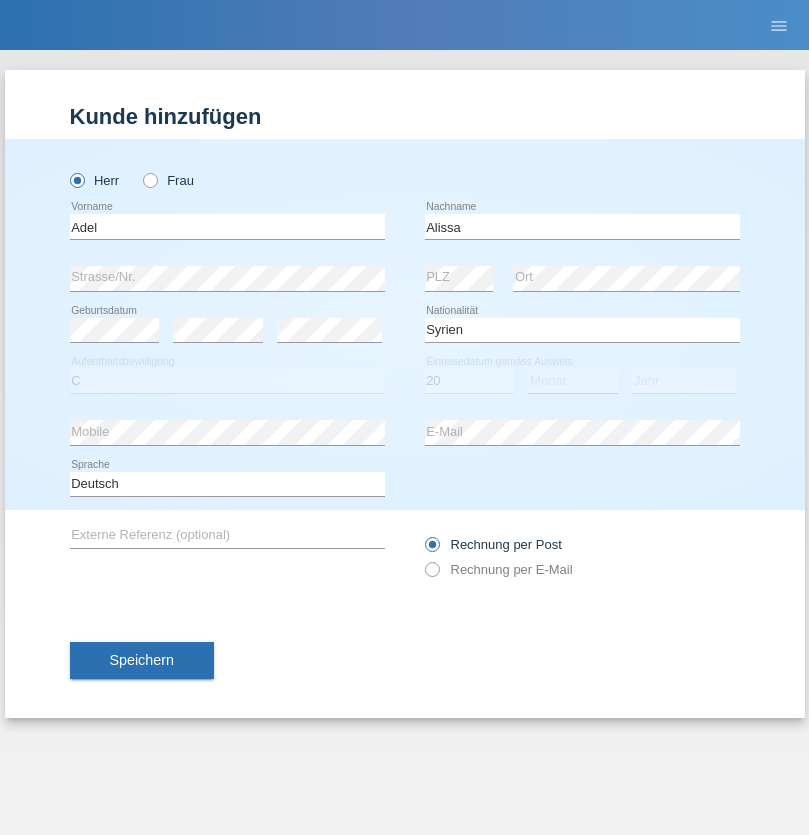 select on "09" 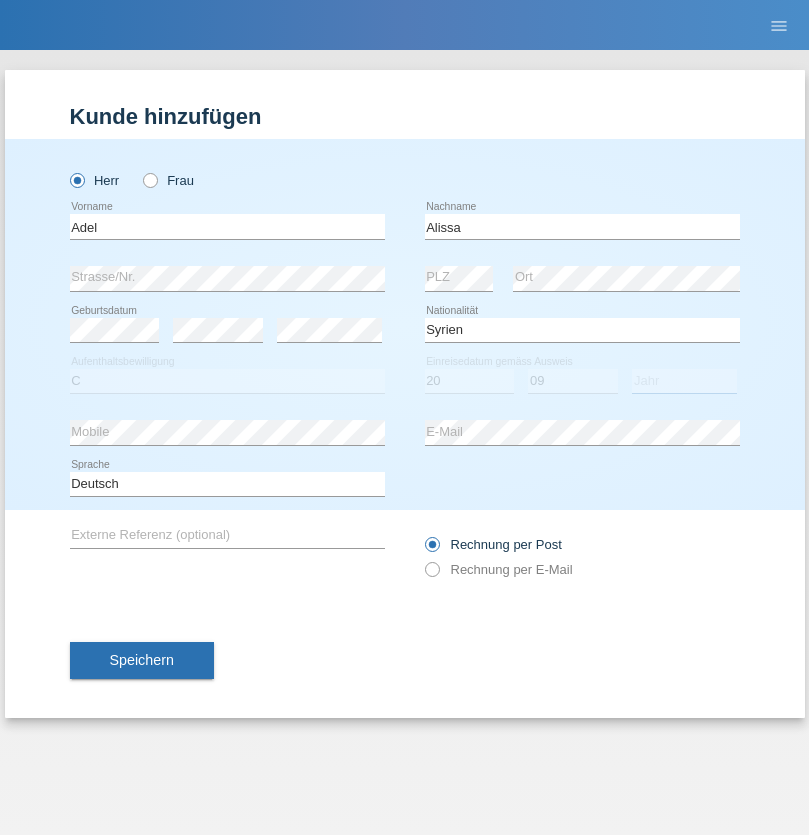 select on "2018" 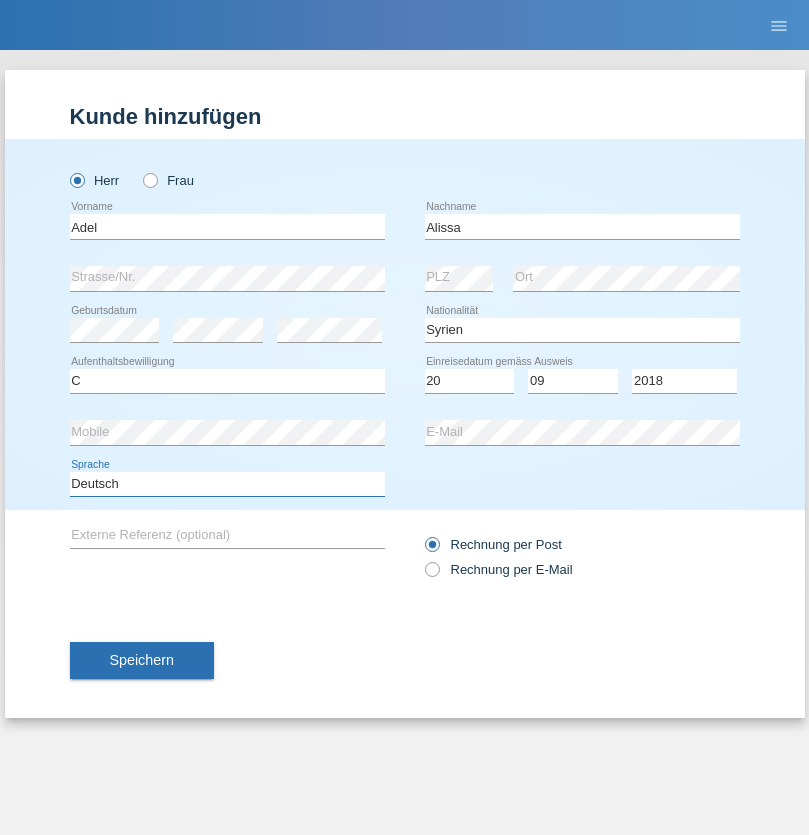 select on "en" 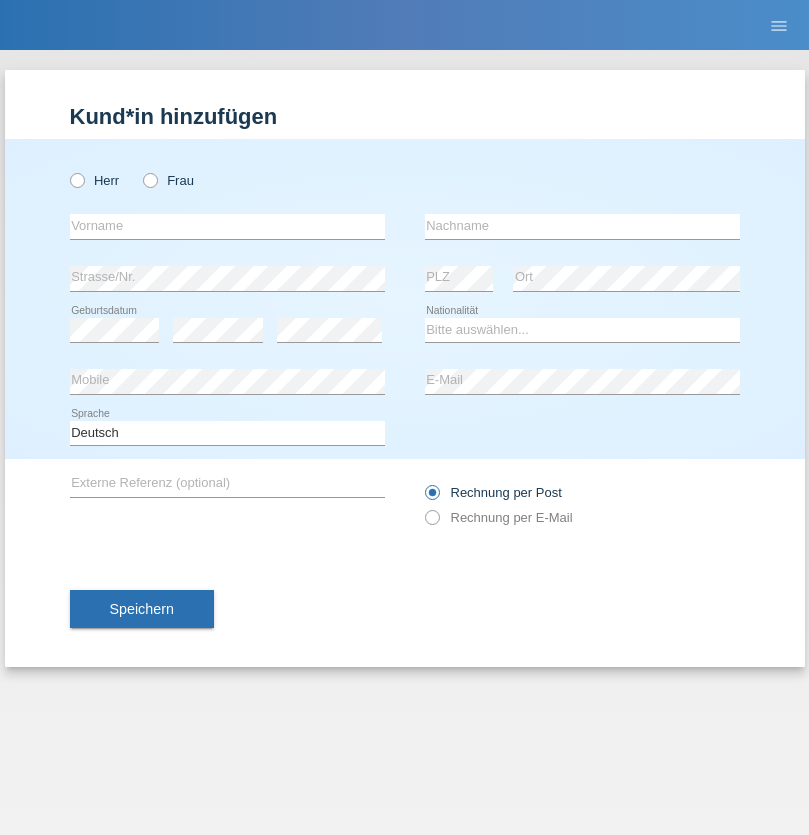 scroll, scrollTop: 0, scrollLeft: 0, axis: both 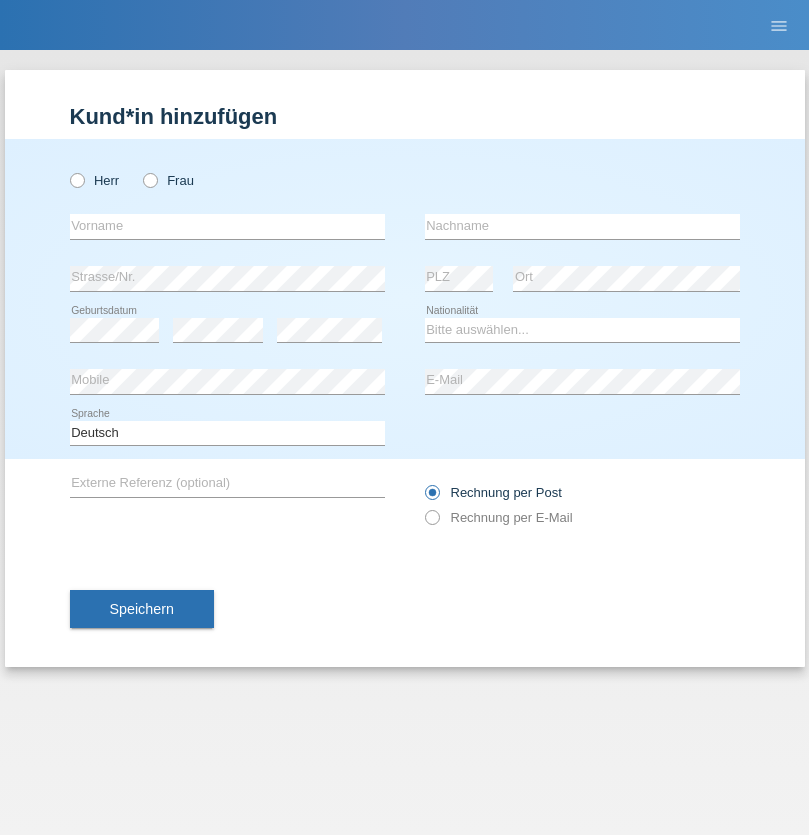 radio on "true" 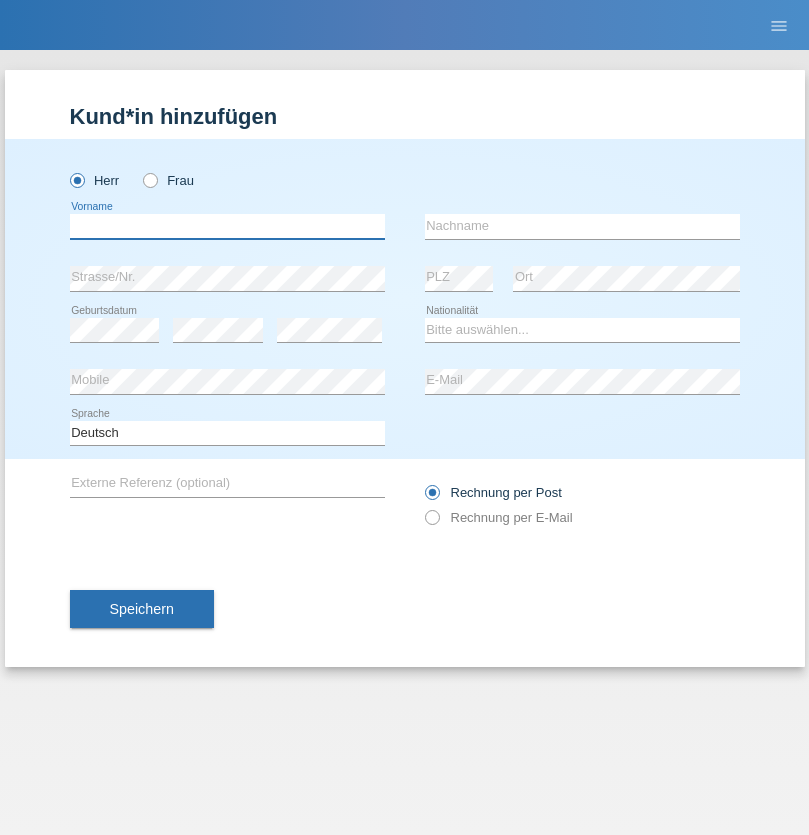 click at bounding box center (227, 226) 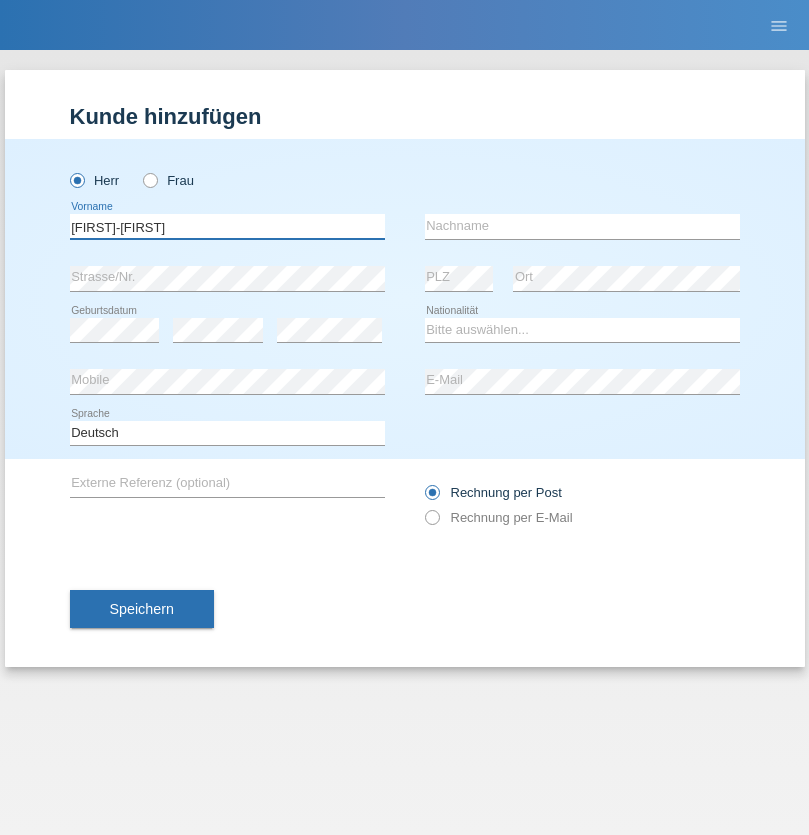 type on "[FIRST]-[FIRST]" 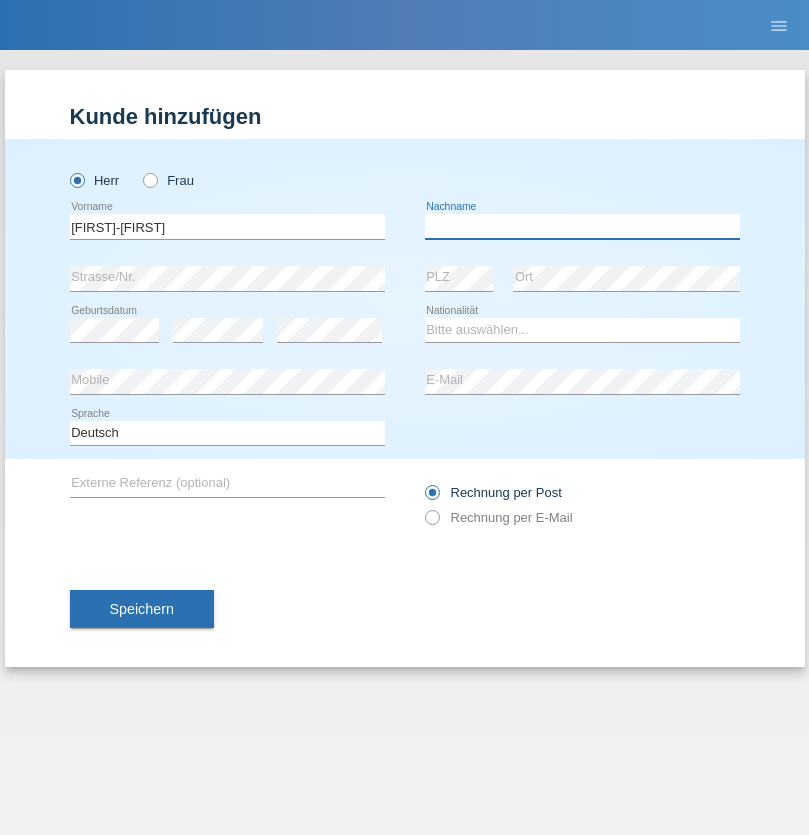 click at bounding box center [582, 226] 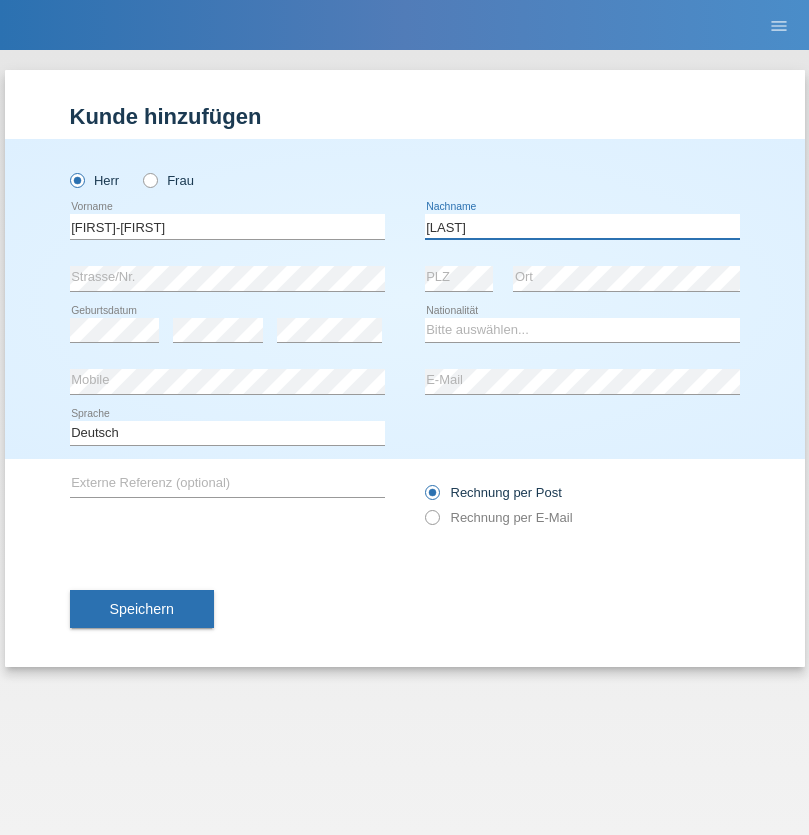 type on "[LAST]" 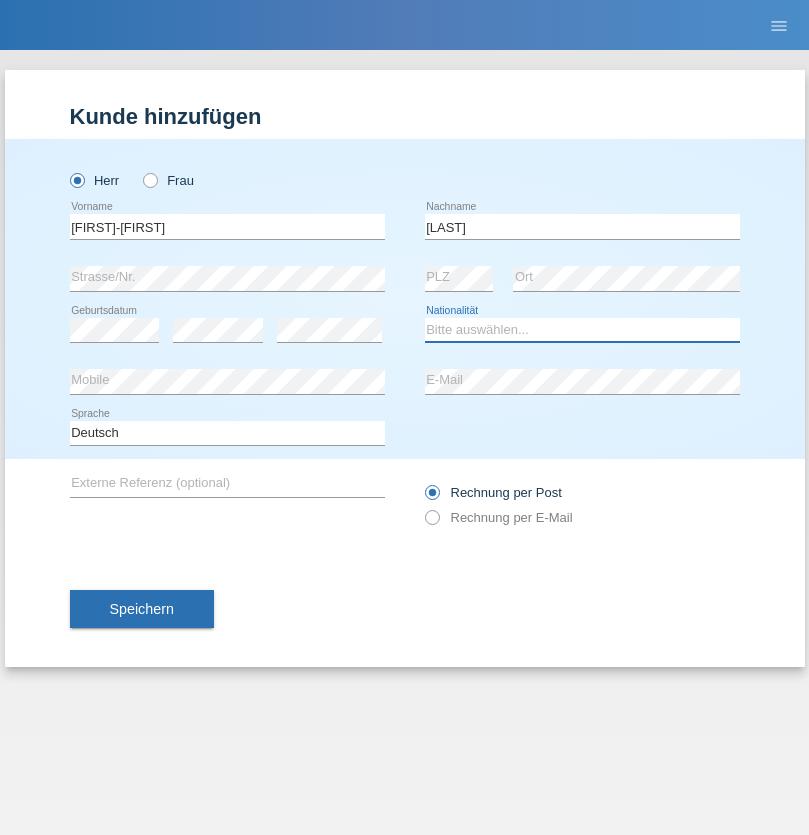 select on "CH" 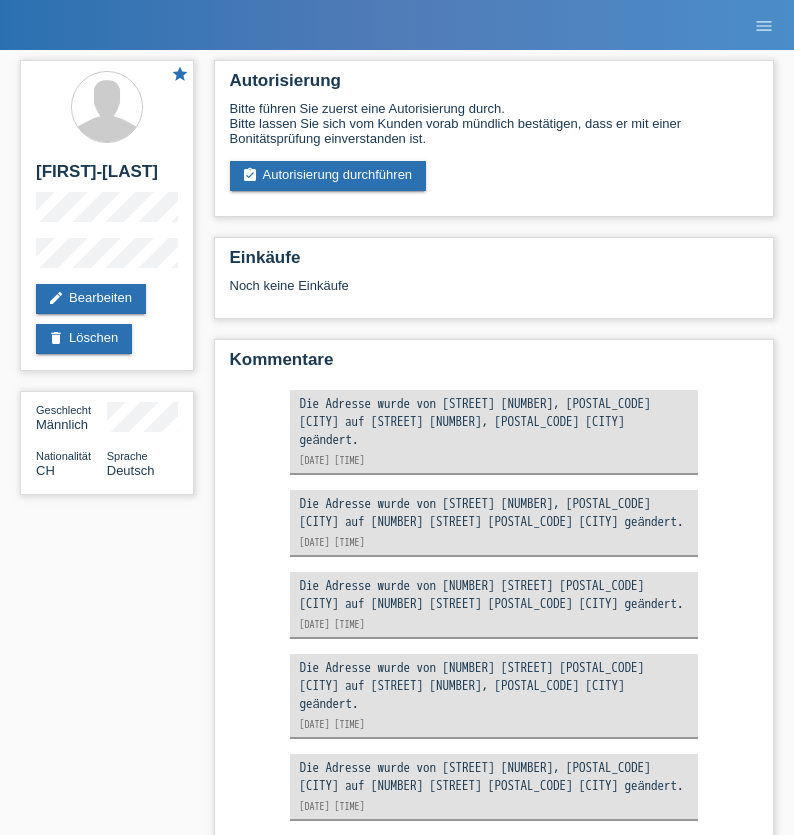 scroll, scrollTop: 0, scrollLeft: 0, axis: both 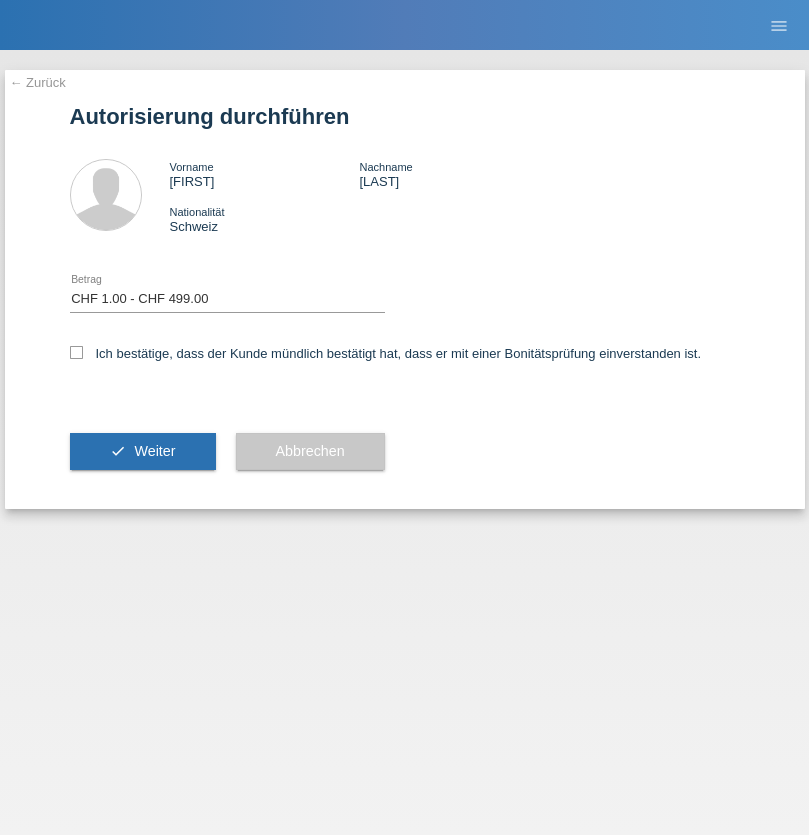 select on "1" 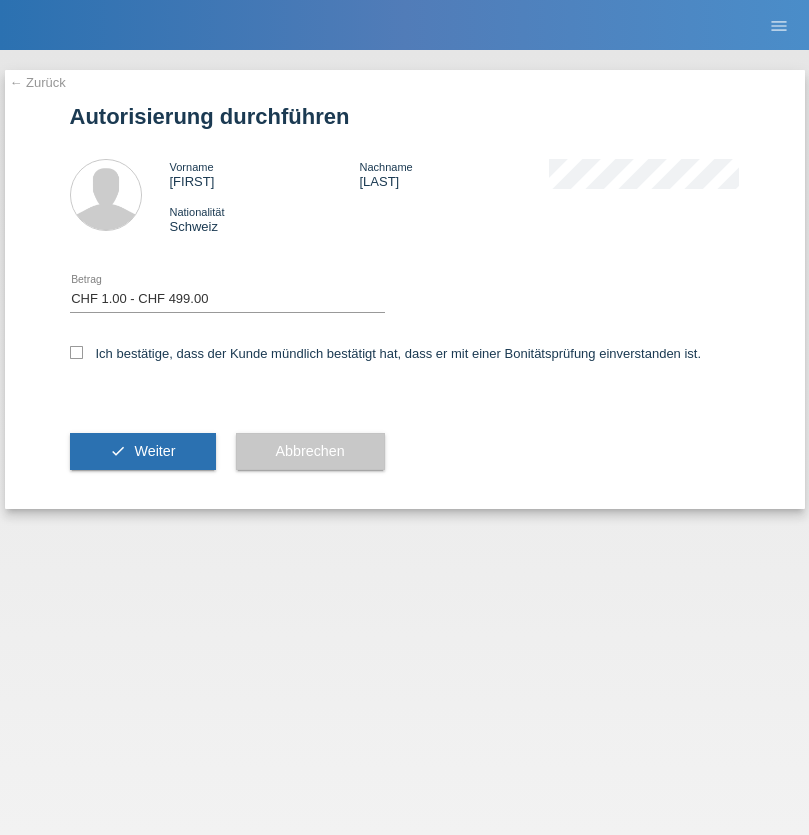 scroll, scrollTop: 0, scrollLeft: 0, axis: both 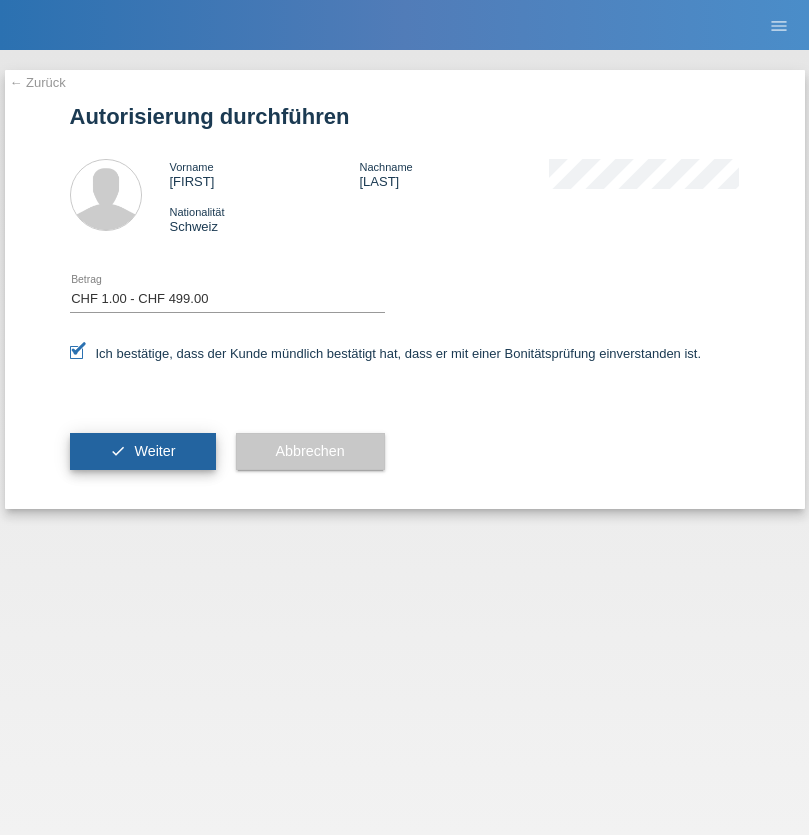 click on "Weiter" at bounding box center (154, 451) 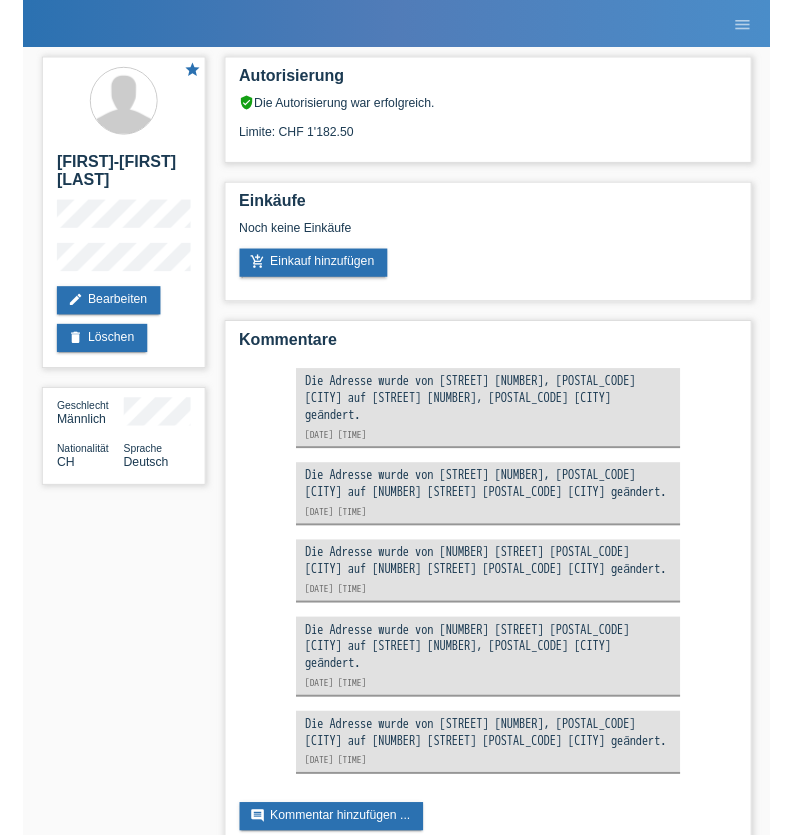 scroll, scrollTop: 0, scrollLeft: 0, axis: both 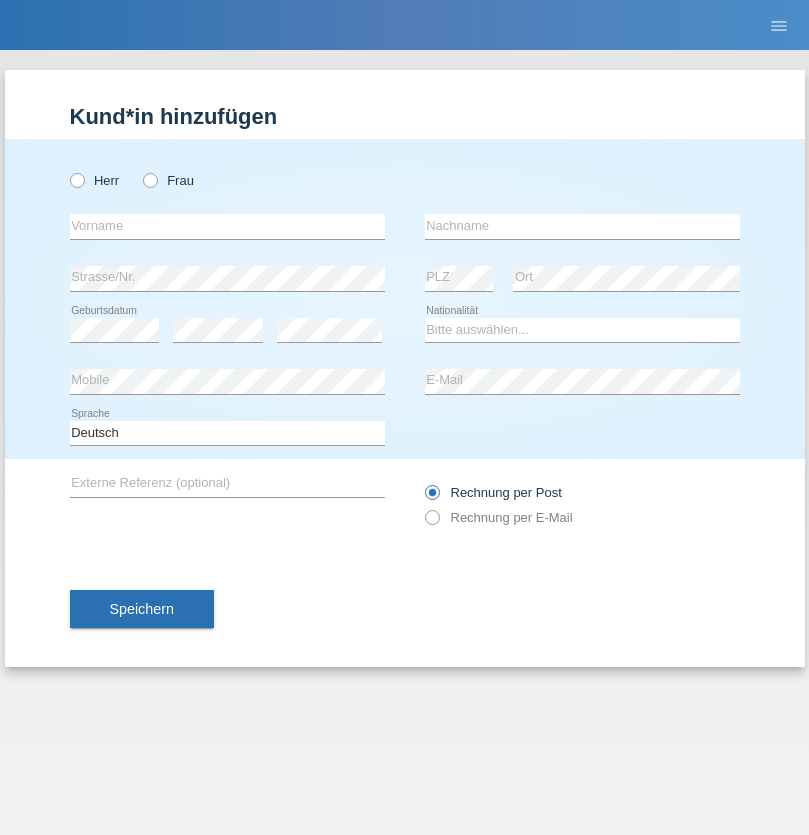 radio on "true" 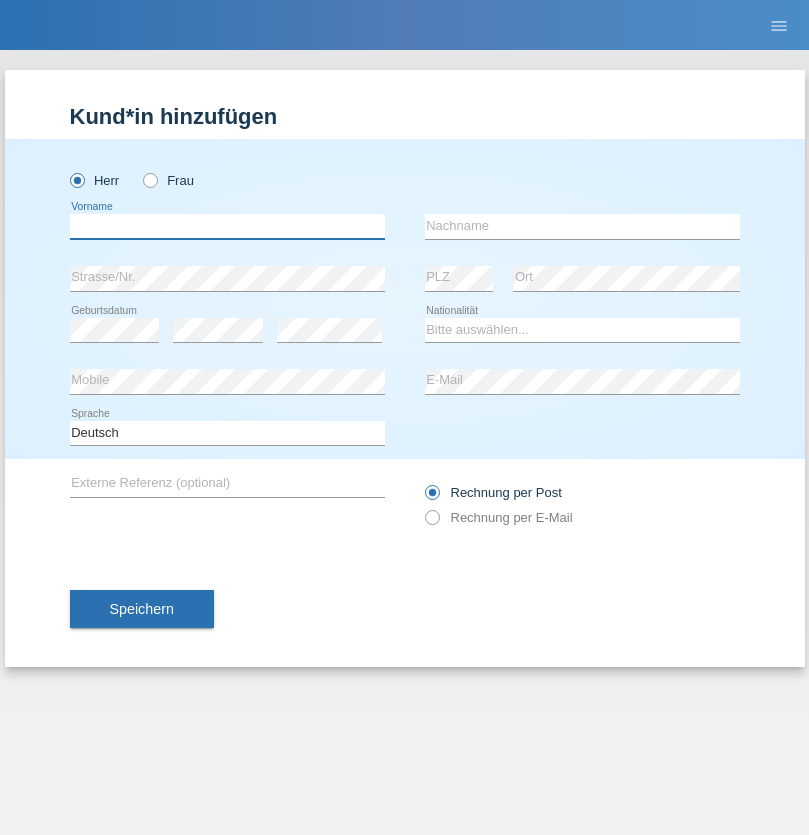 click at bounding box center (227, 226) 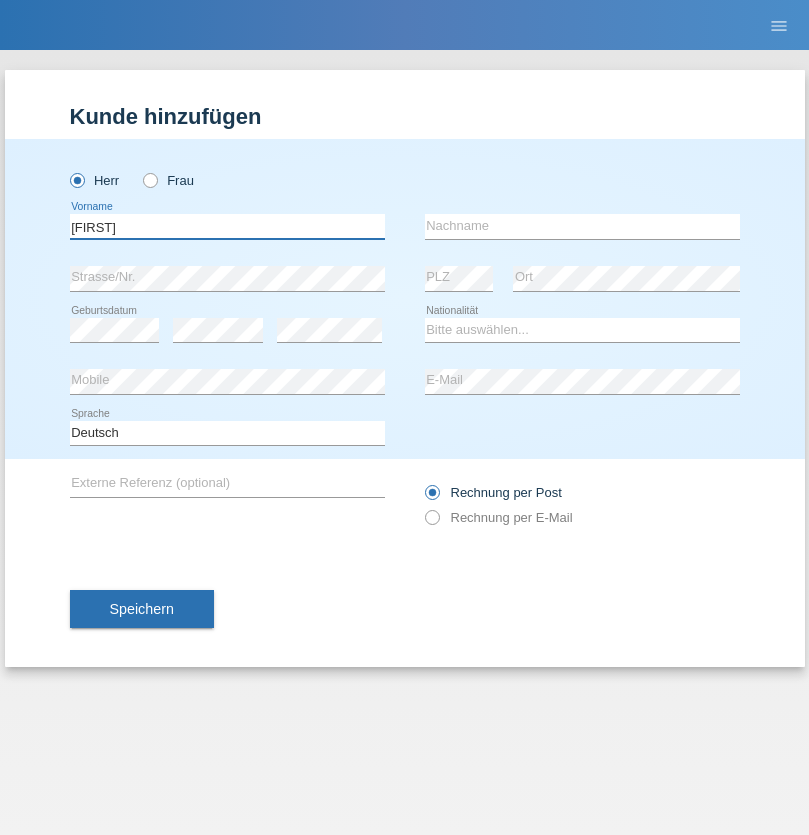 type on "[FIRST]" 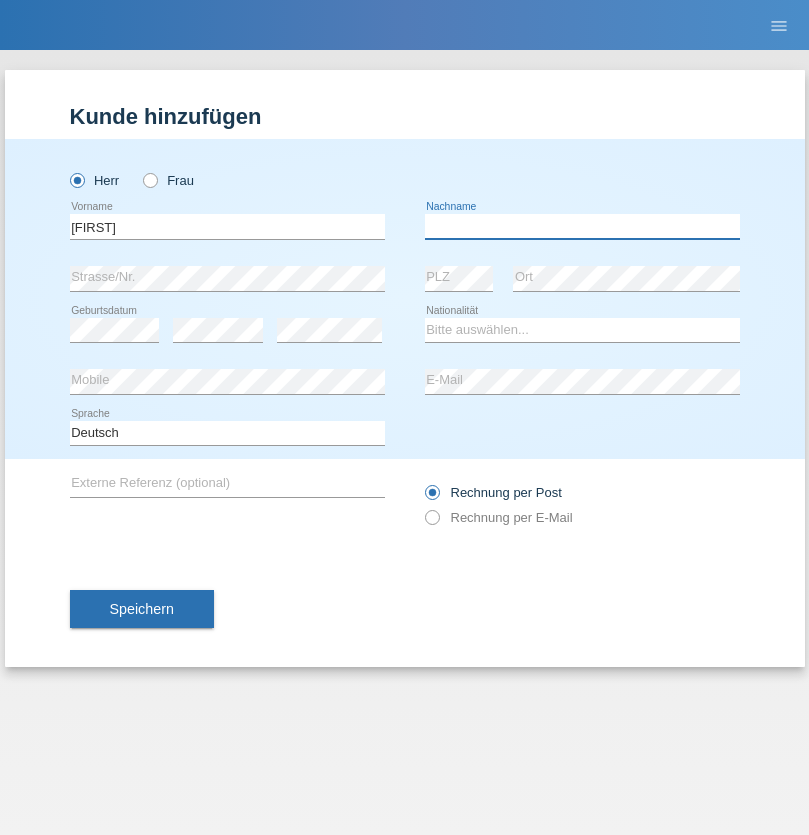 click at bounding box center (582, 226) 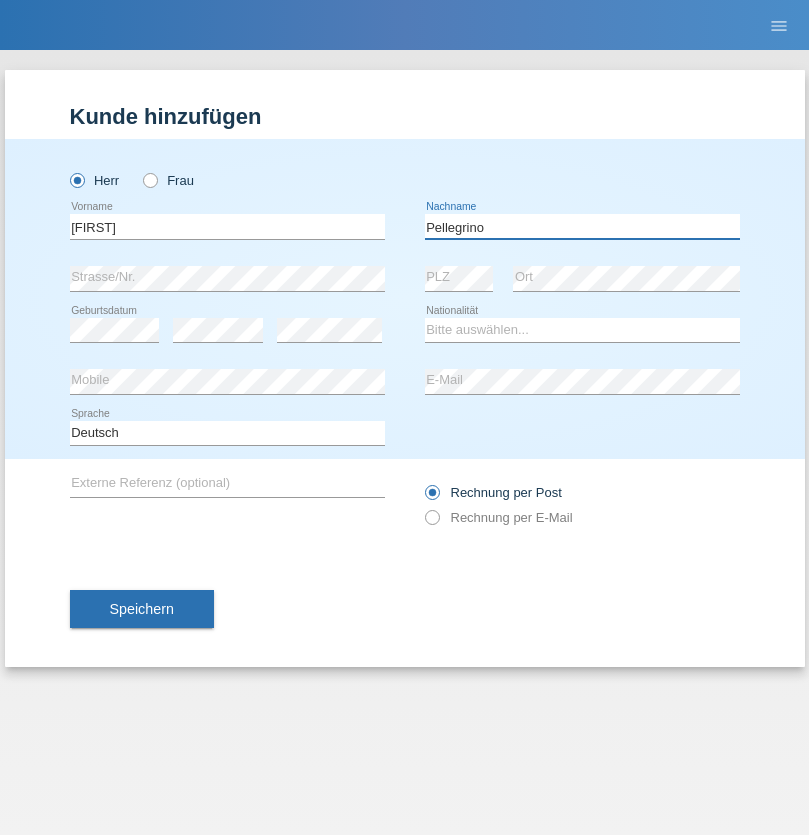 type on "Pellegrino" 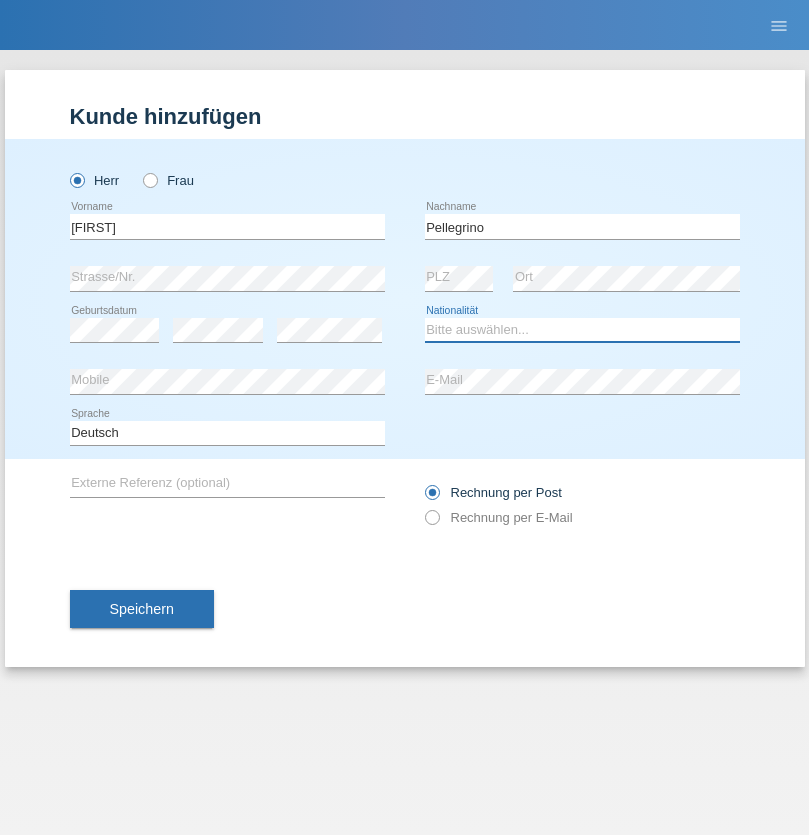 select on "IT" 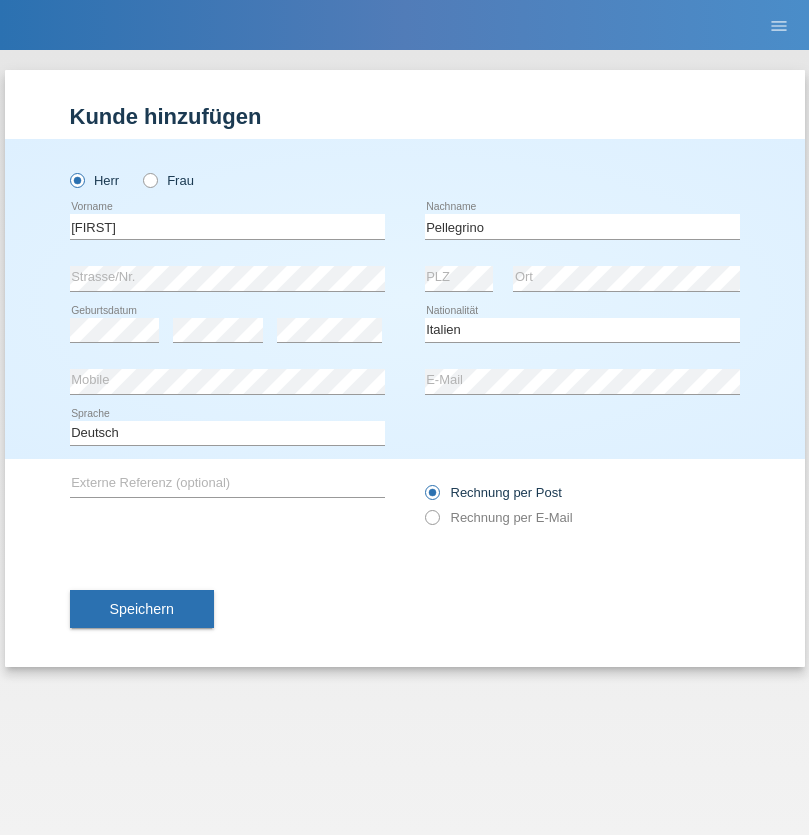select on "C" 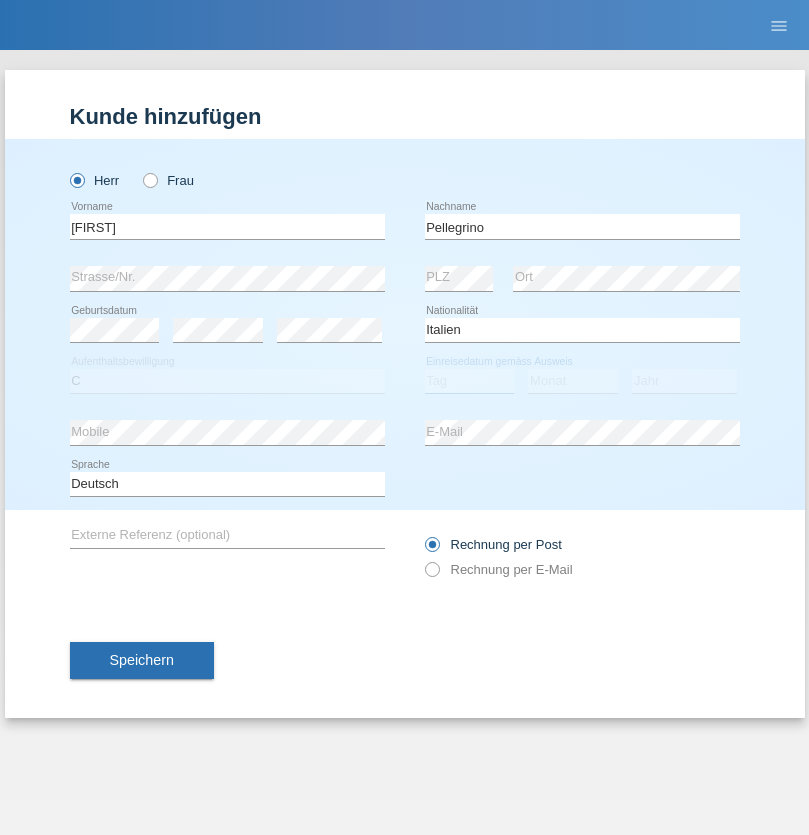 select on "07" 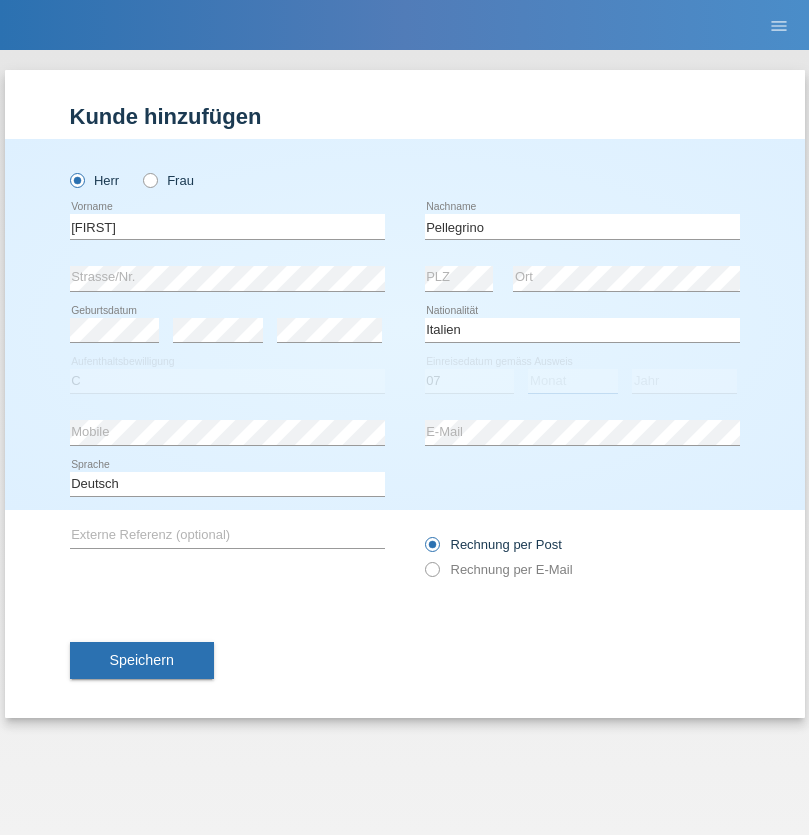 select on "07" 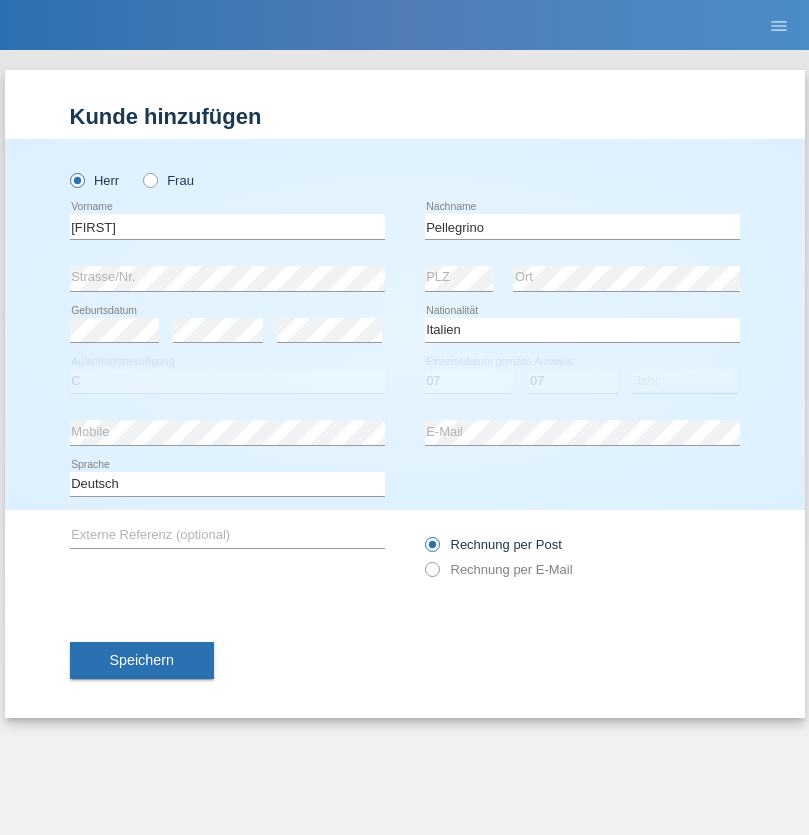 select on "2021" 